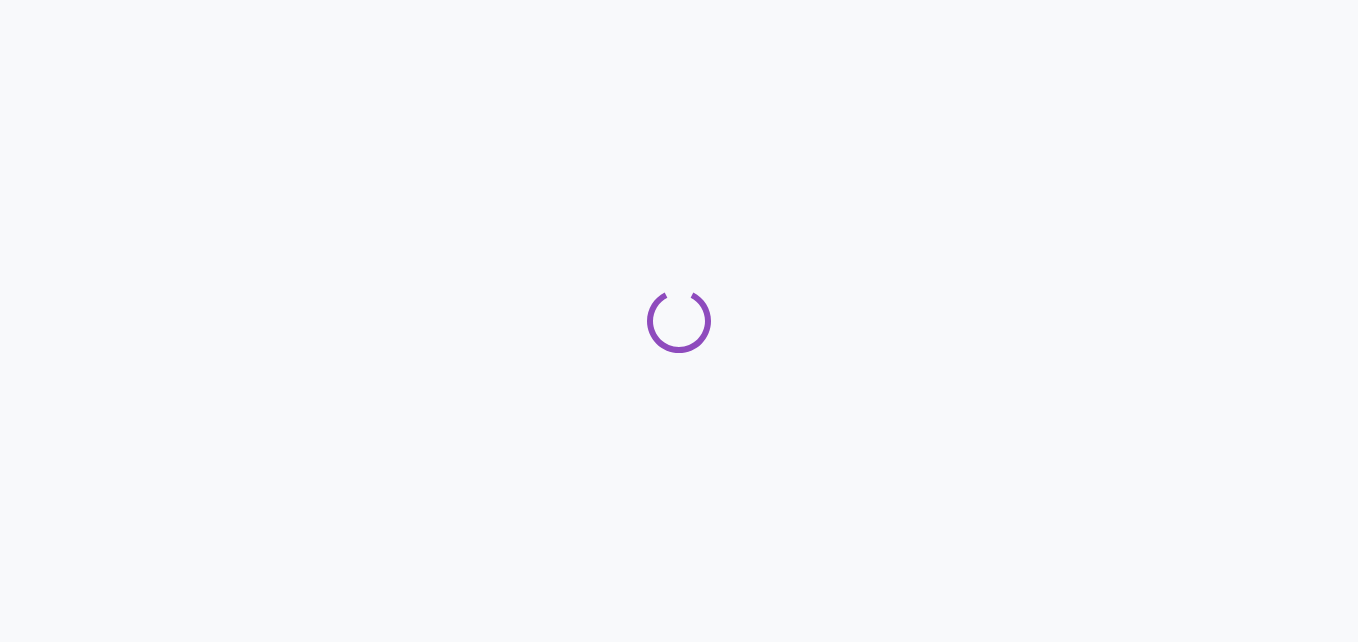 scroll, scrollTop: 0, scrollLeft: 0, axis: both 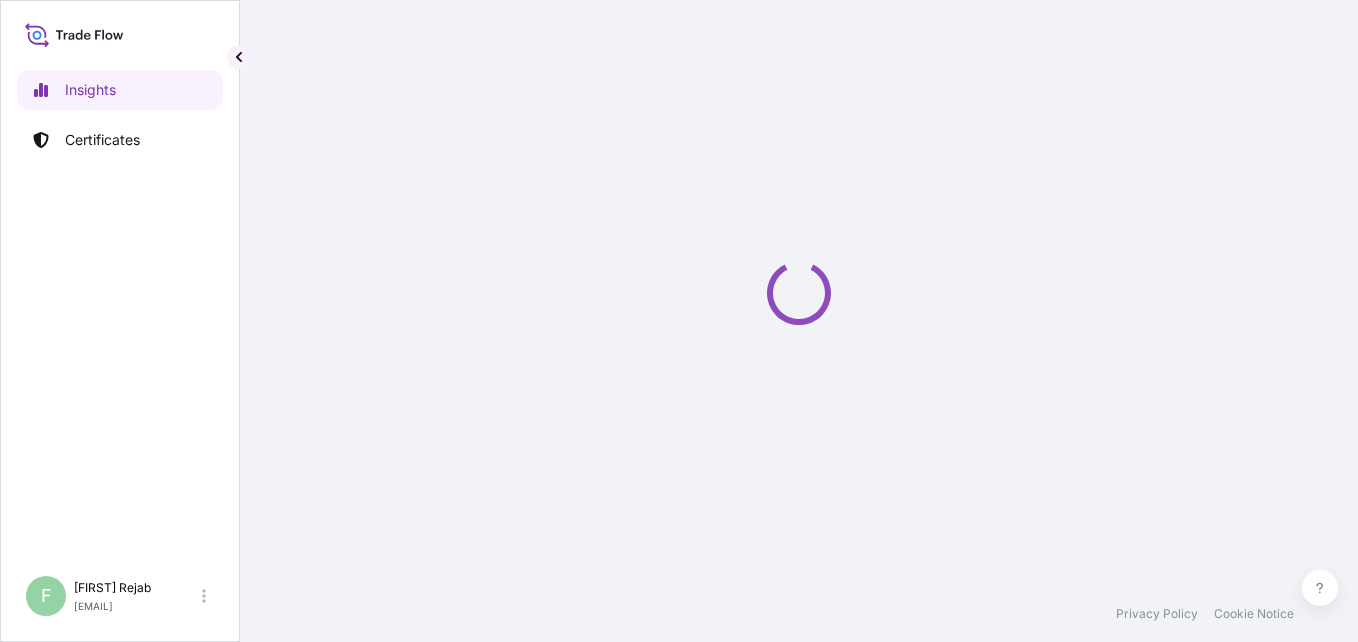 select on "2025" 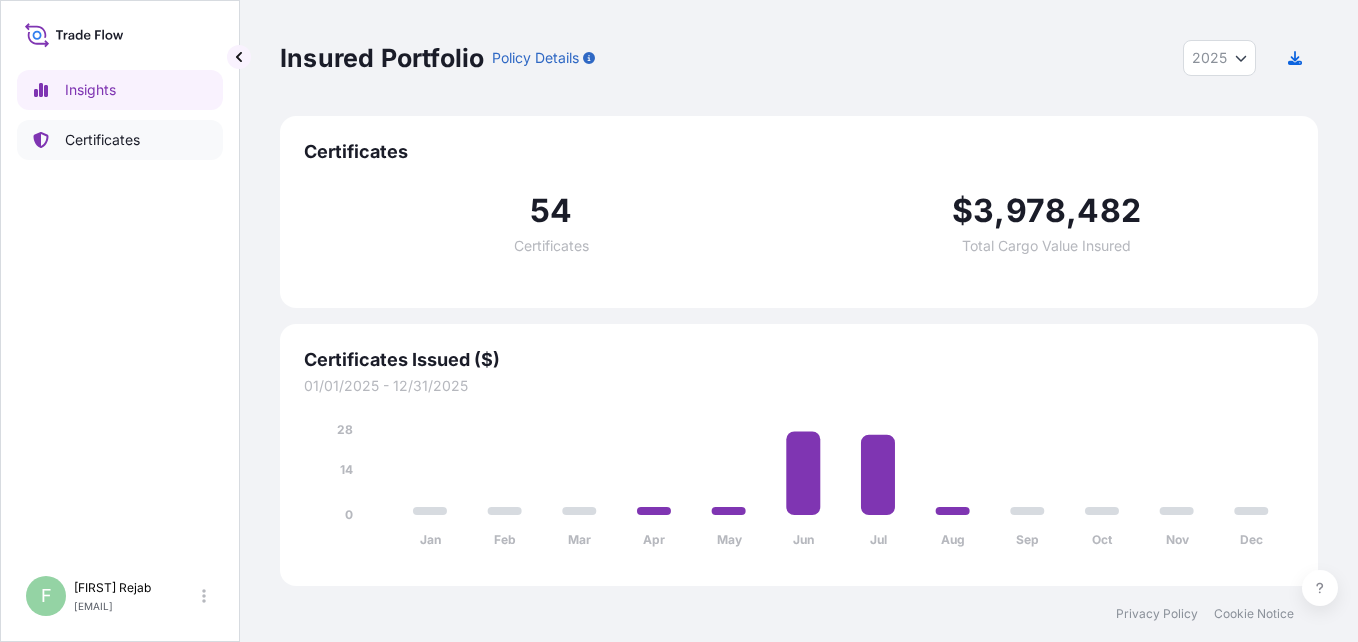click on "Certificates" at bounding box center [102, 140] 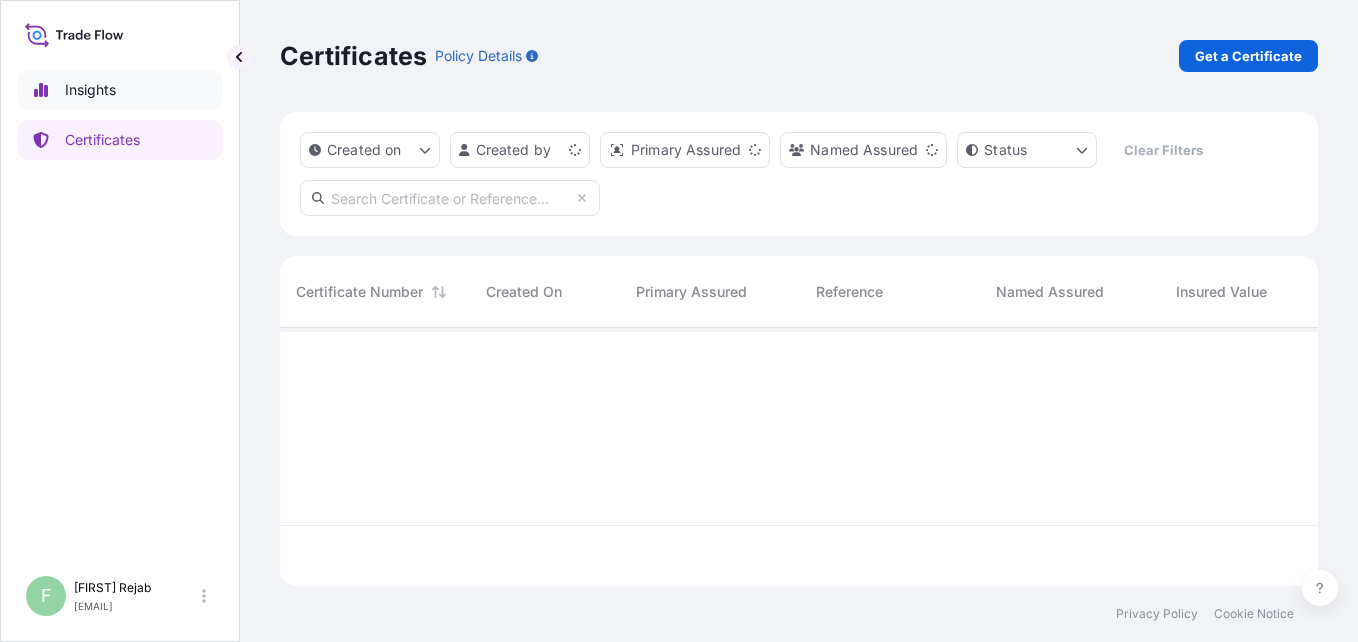 scroll, scrollTop: 16, scrollLeft: 16, axis: both 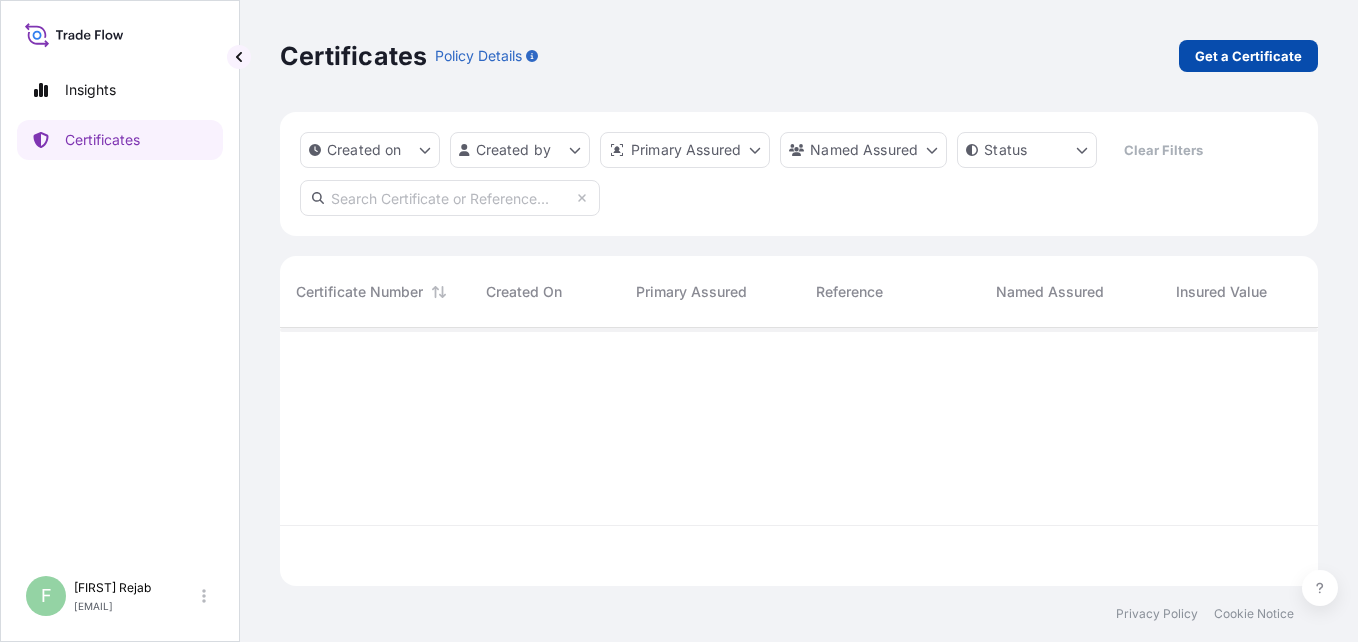 click on "Get a Certificate" at bounding box center [1248, 56] 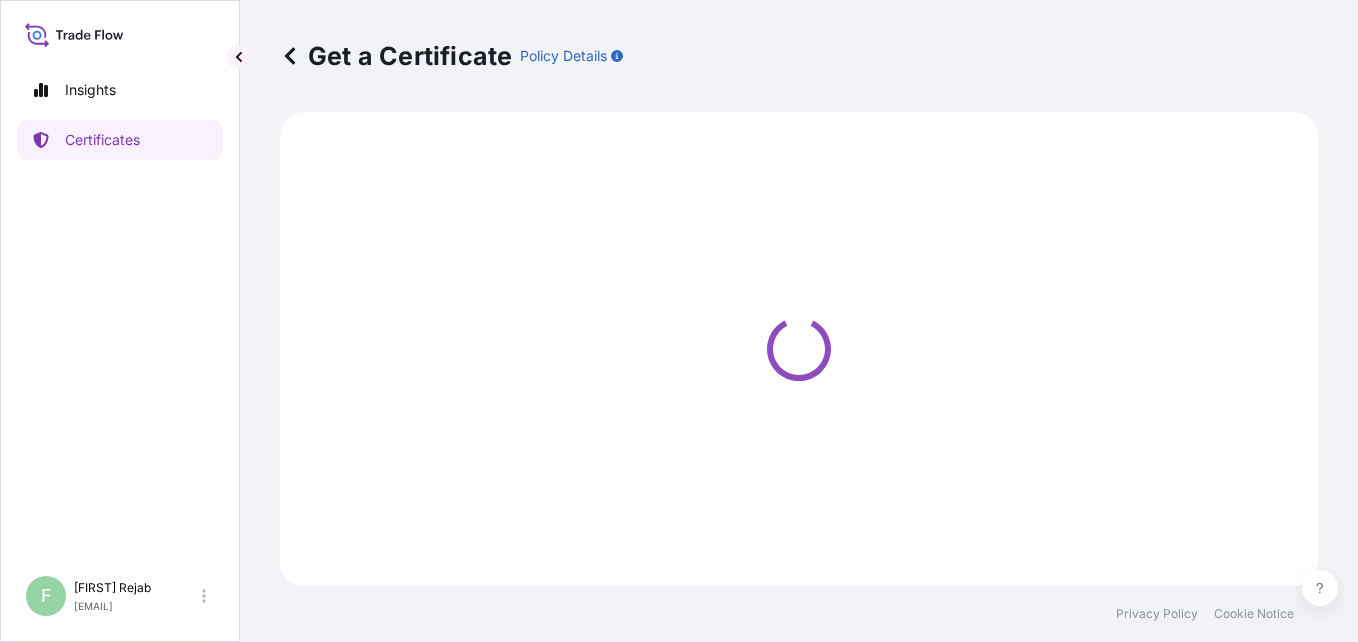select on "Barge" 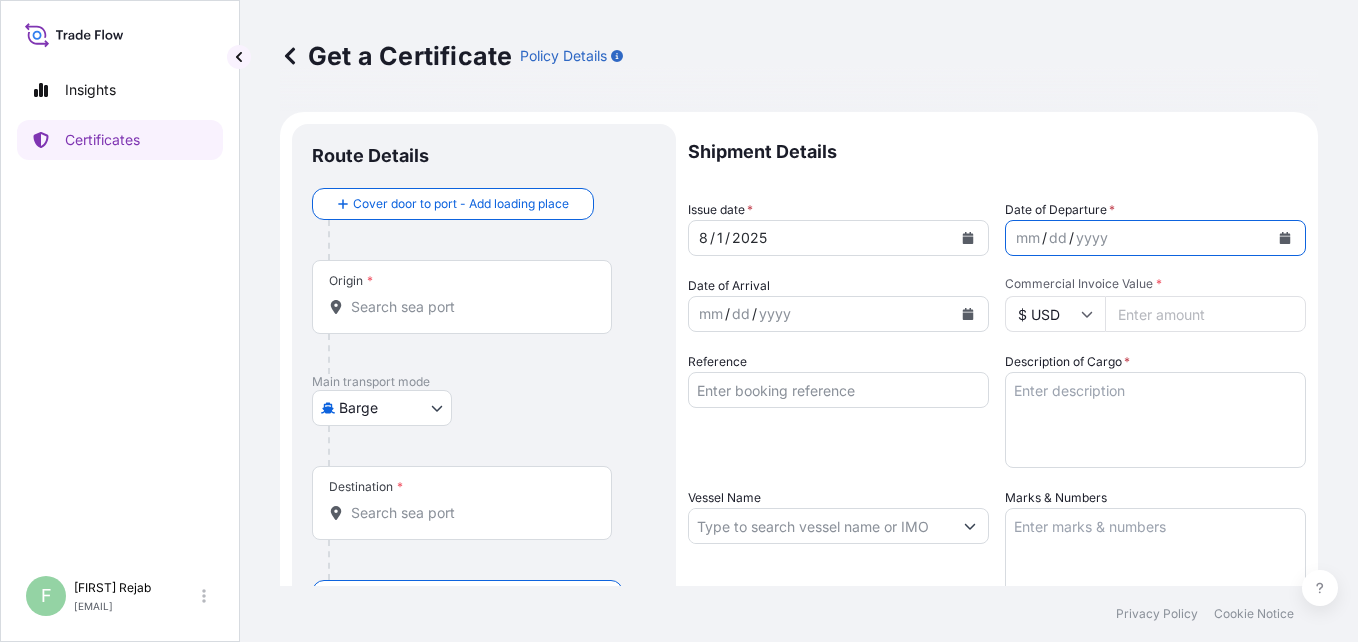 click 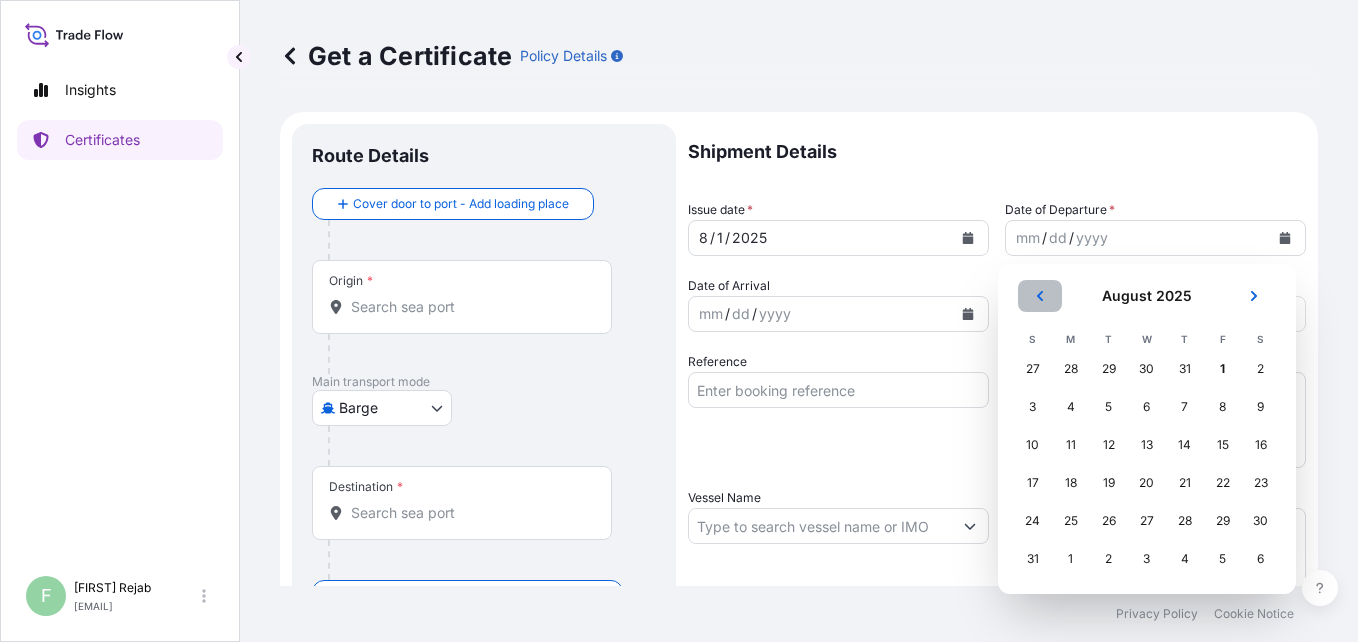 click 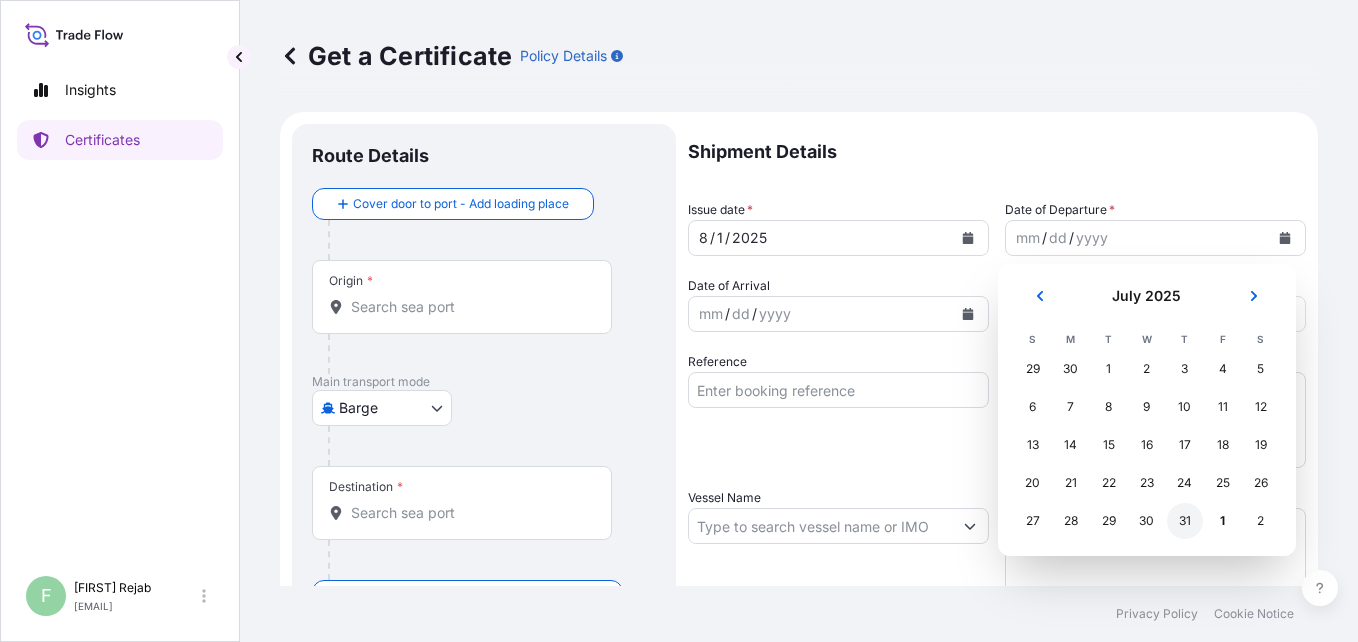 click on "31" at bounding box center [1185, 521] 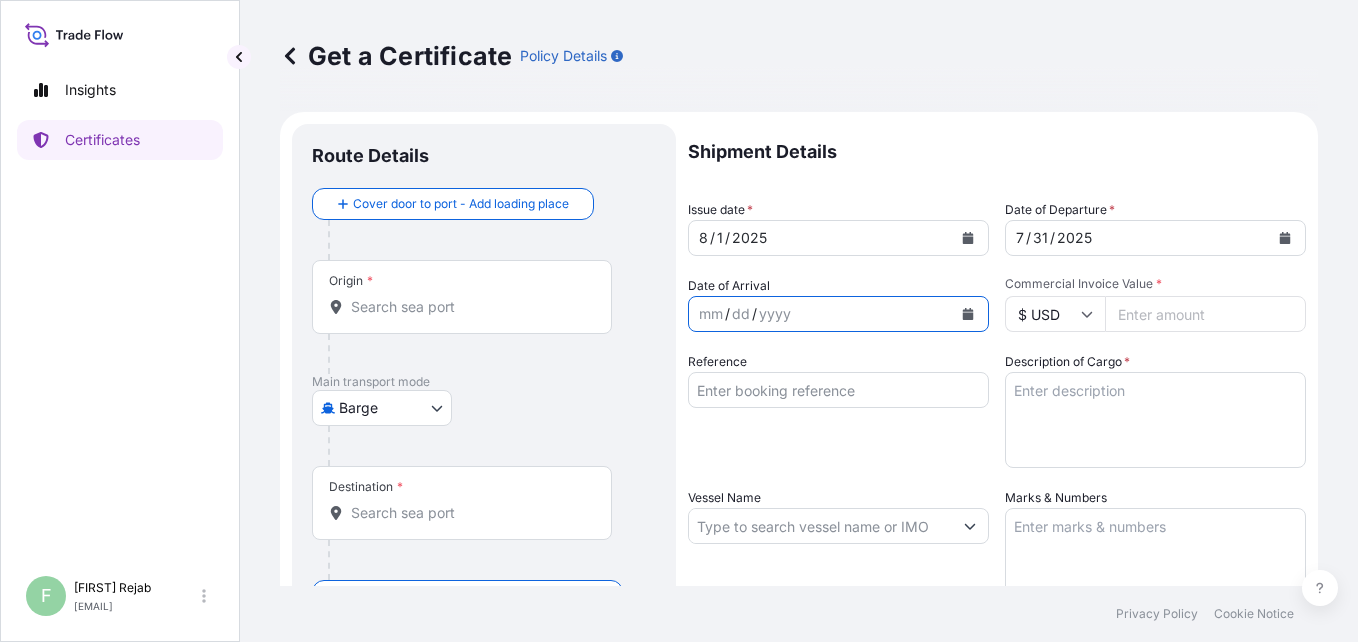 click 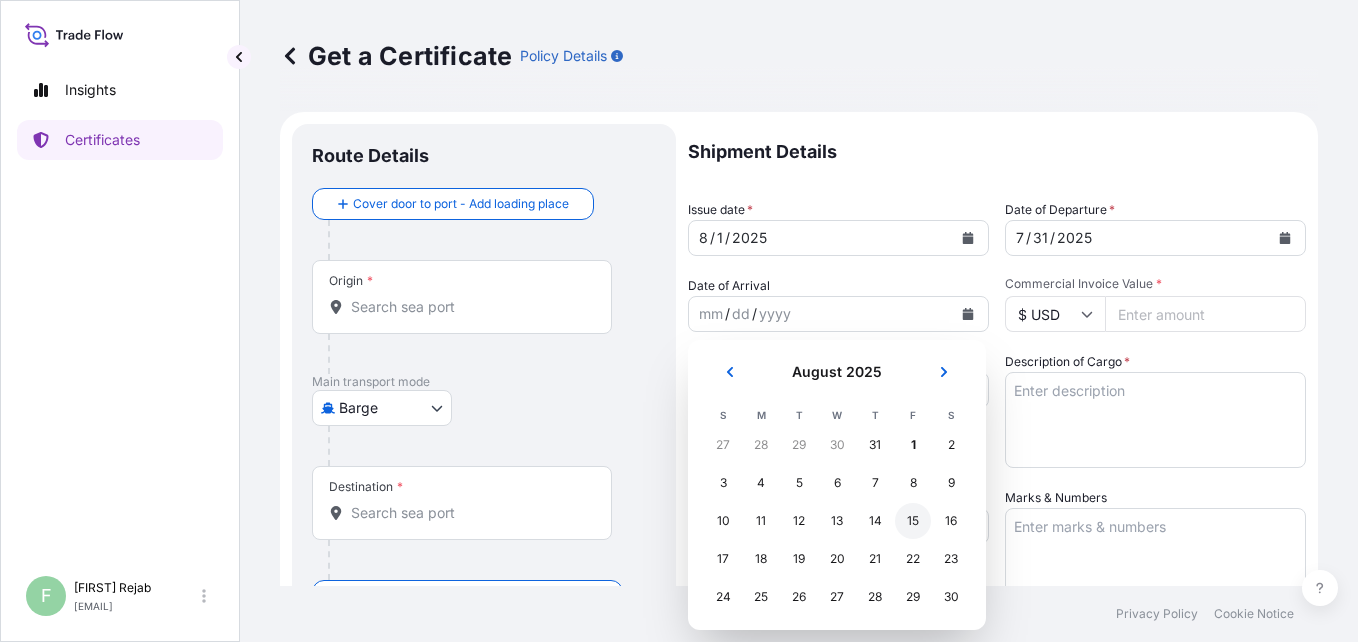 click on "15" at bounding box center [913, 521] 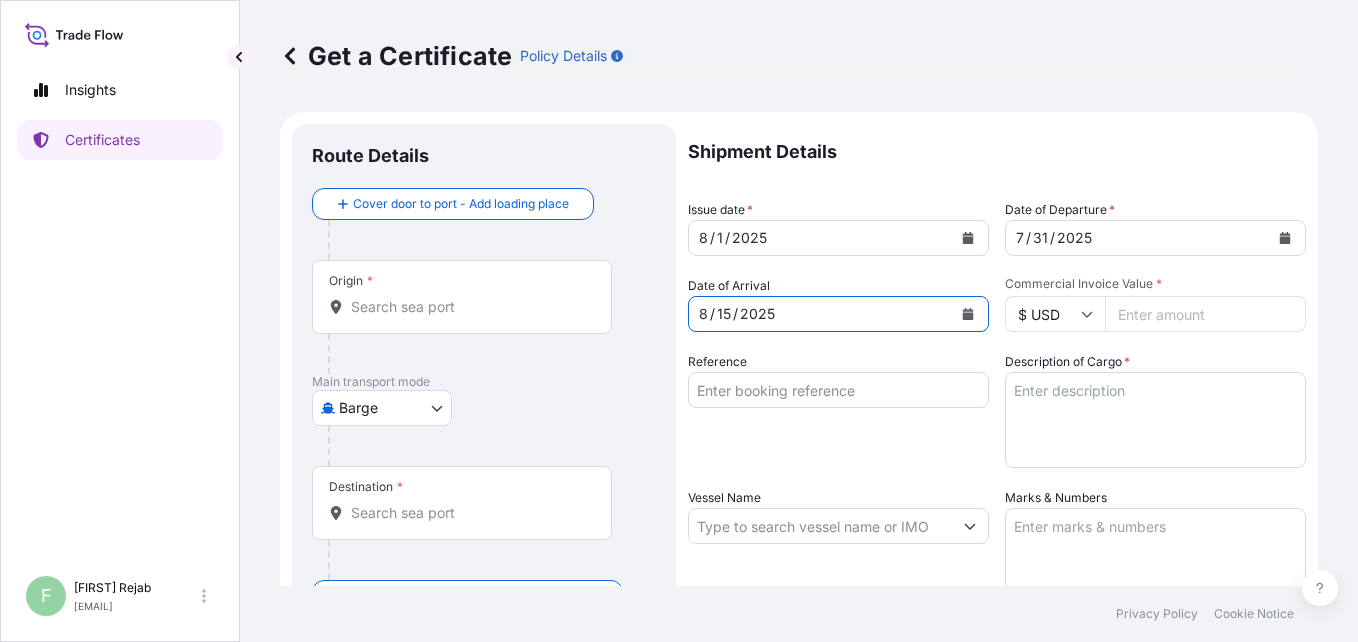 click on "Commercial Invoice Value    *" at bounding box center (1205, 314) 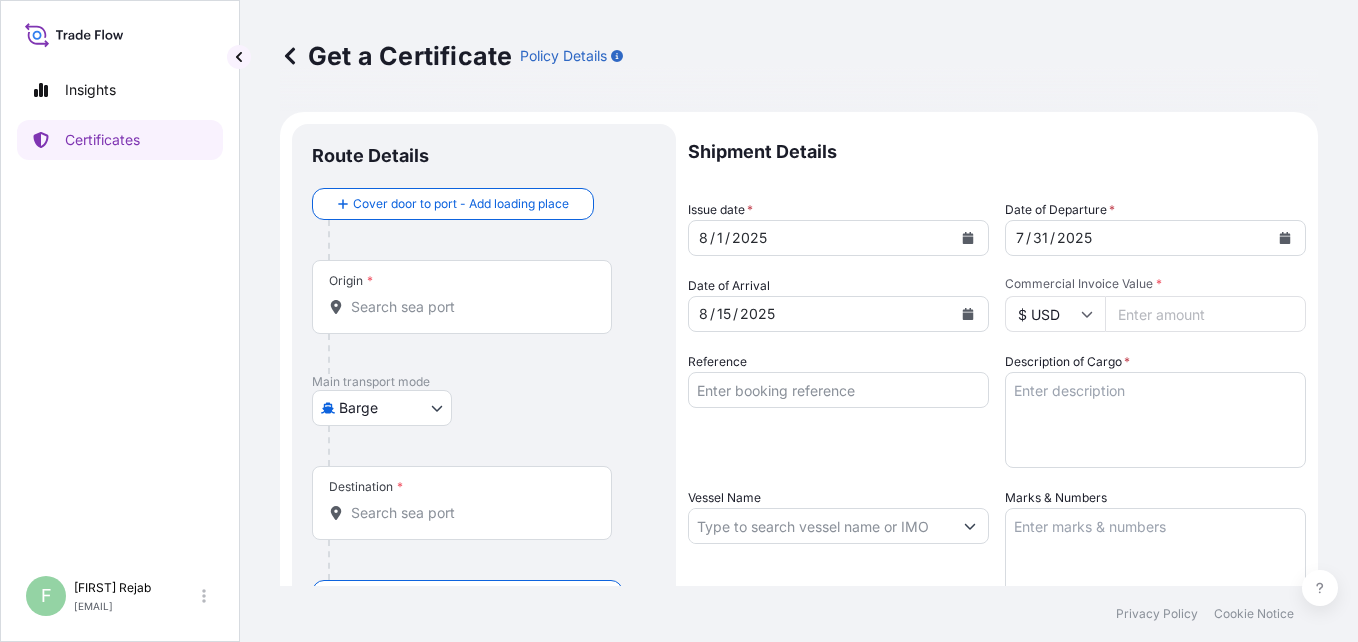 type on "[NUMBER]" 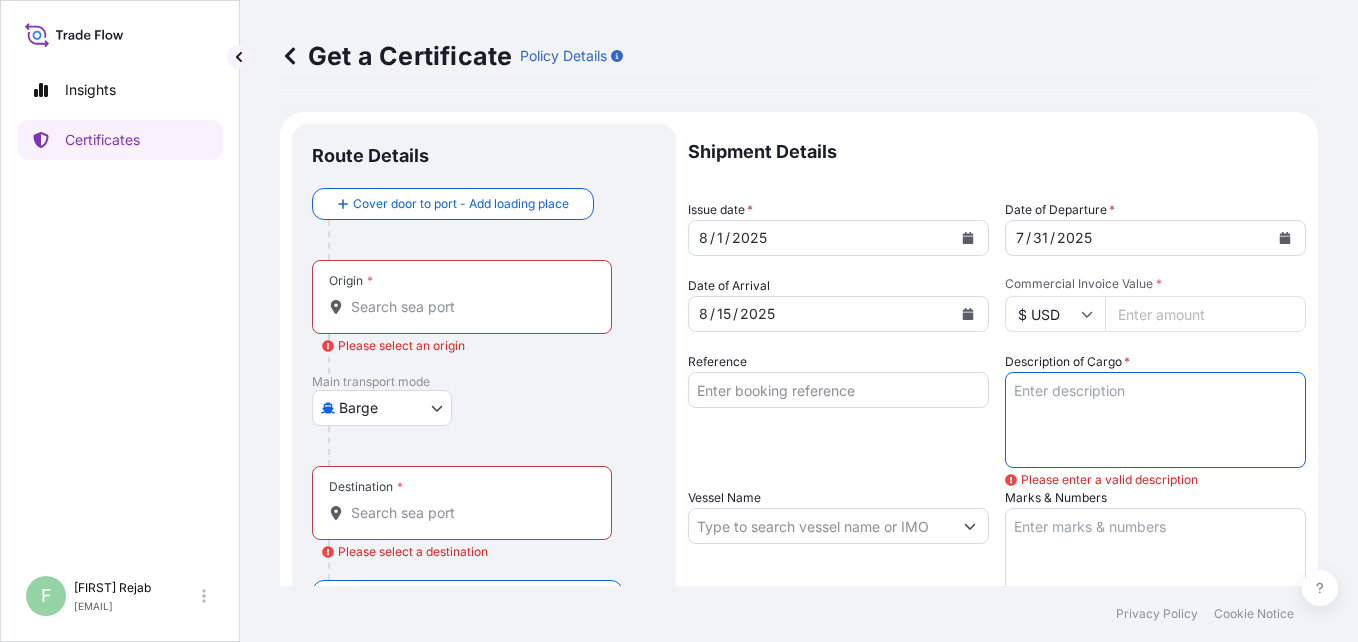 click on "Description of Cargo *" at bounding box center [1155, 420] 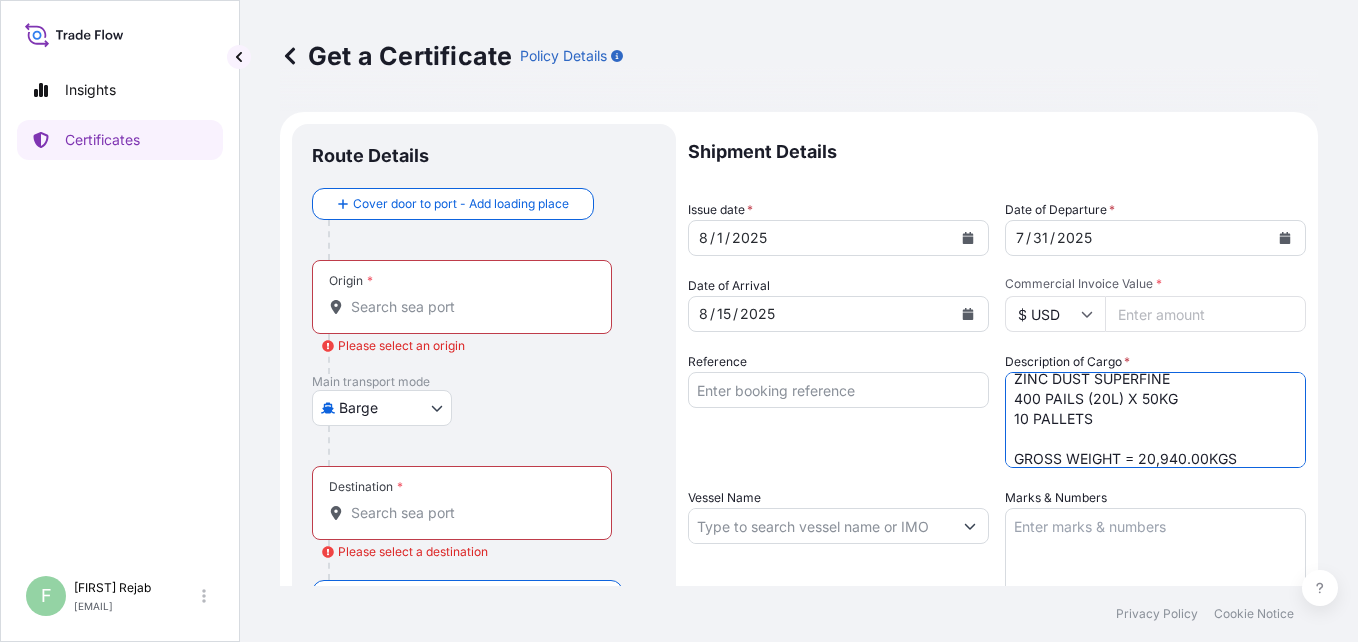 scroll, scrollTop: 32, scrollLeft: 0, axis: vertical 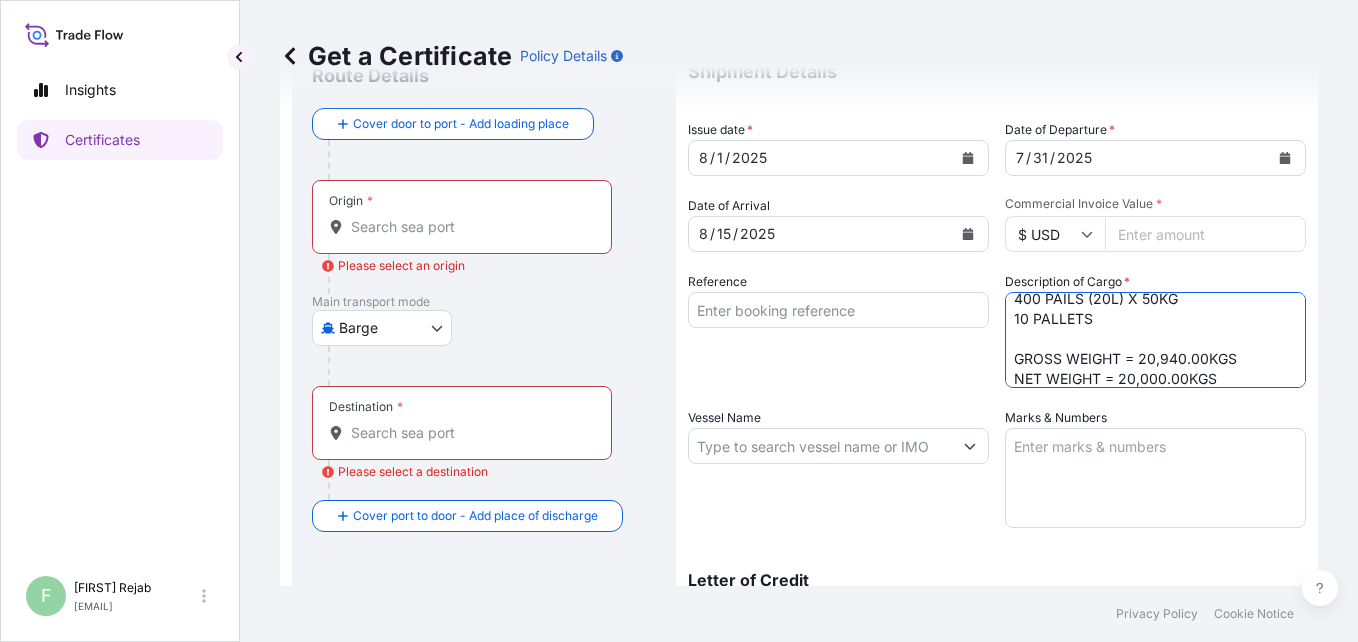 type on "ZINC DUST SUPERFINE
400 PAILS (20L) X 50KG
10 PALLETS
GROSS WEIGHT = 20,940.00KGS
NET WEIGHT = 20,000.00KGS" 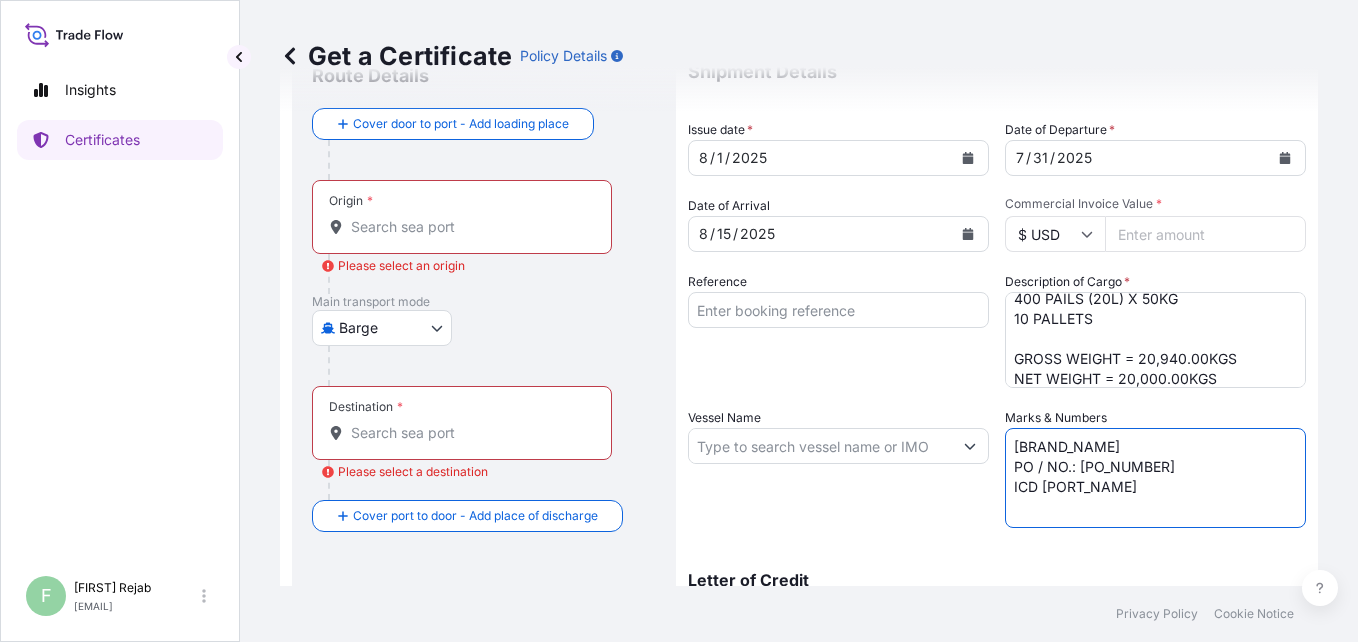 type on "[BRAND_NAME]
PO / NO.: [PO_NUMBER]
ICD [PORT_NAME]" 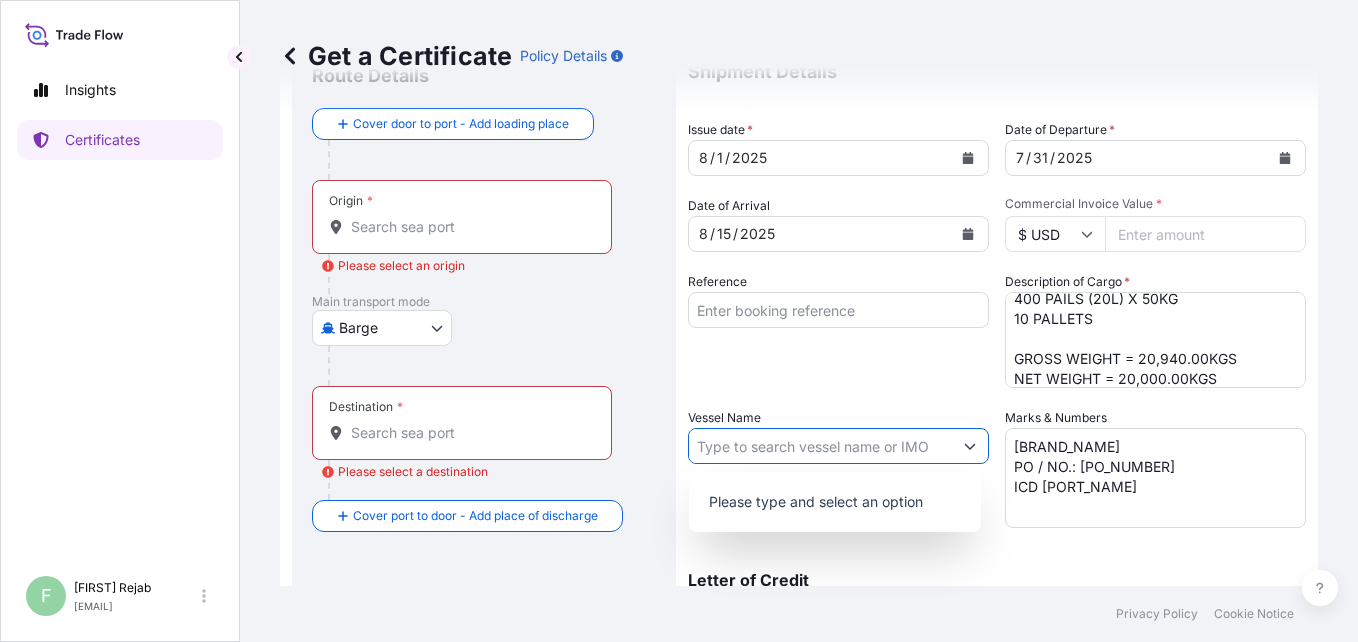 click 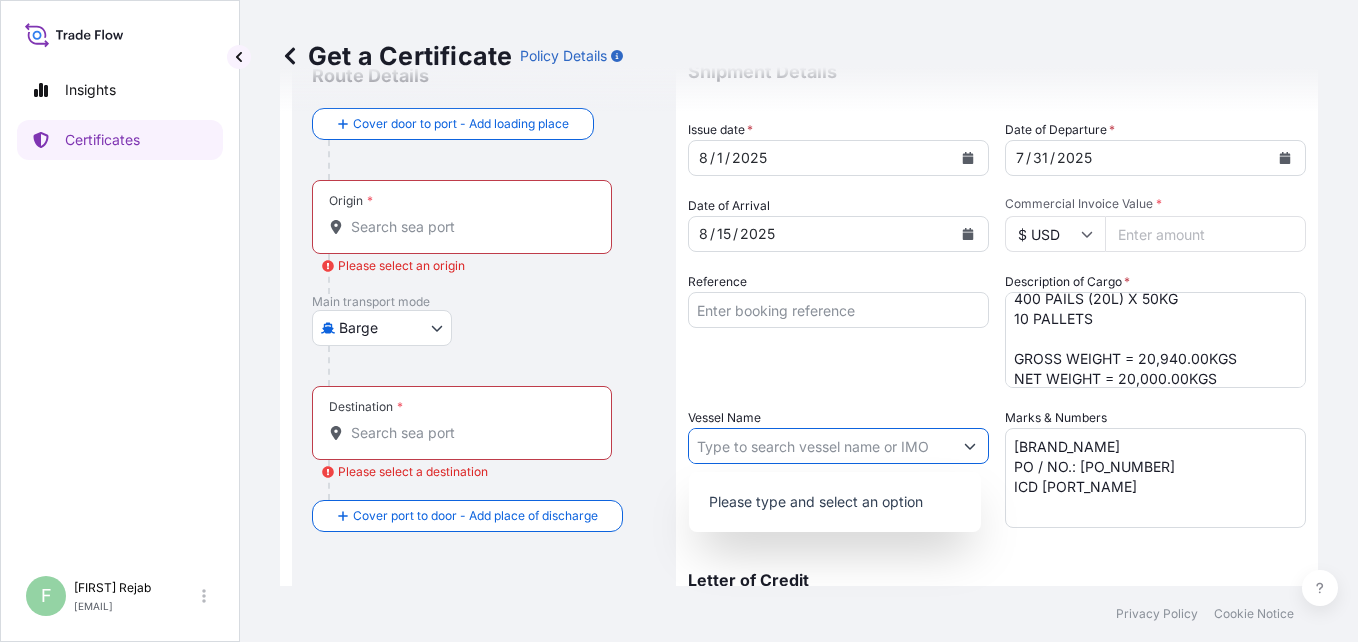 click on "Vessel Name" at bounding box center [820, 446] 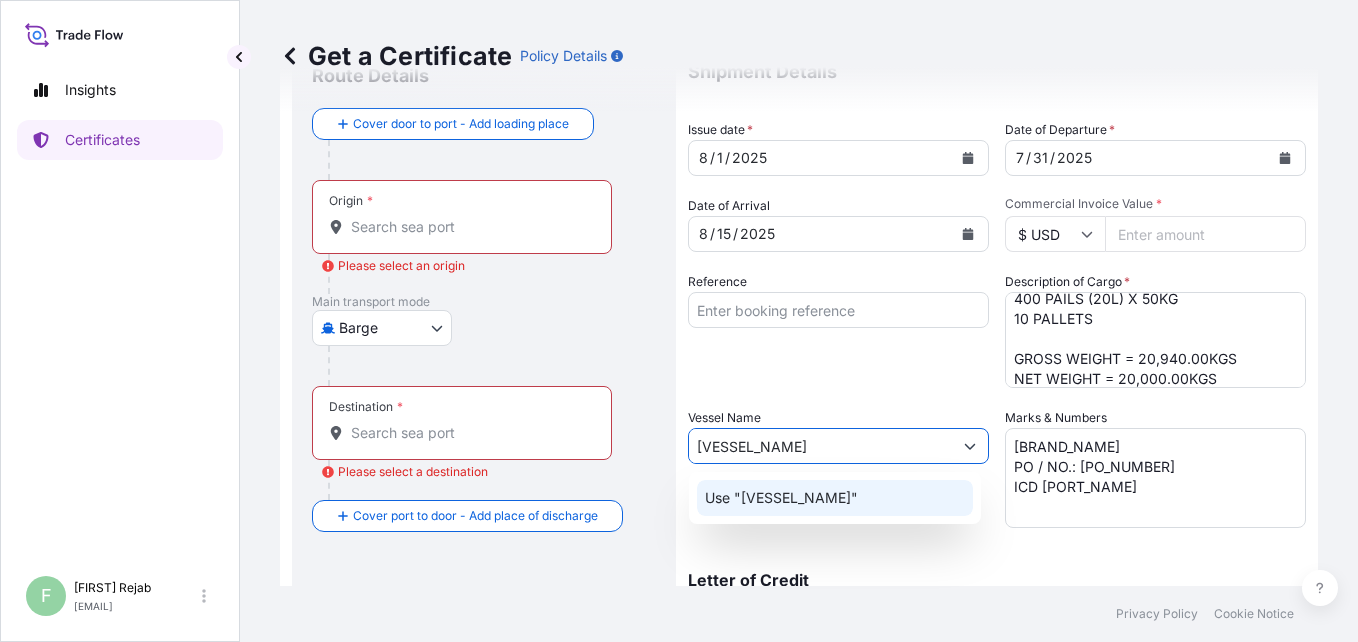 click on "Use "[VESSEL_NAME]"" 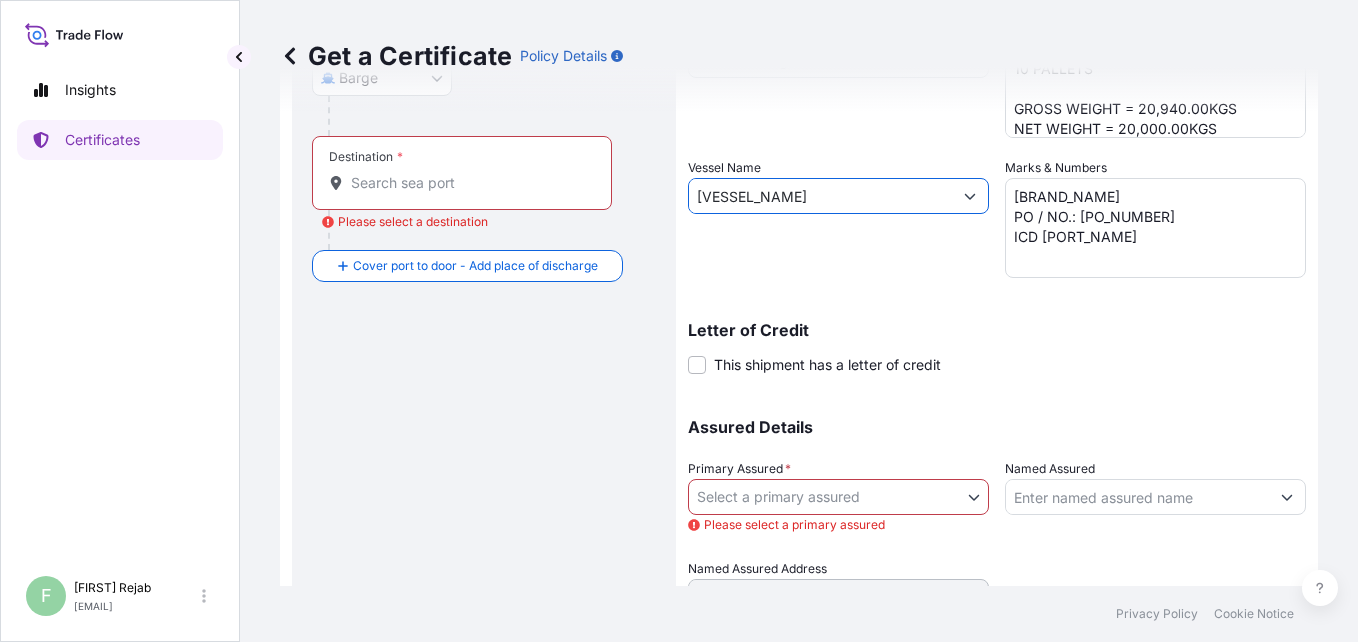 scroll, scrollTop: 400, scrollLeft: 0, axis: vertical 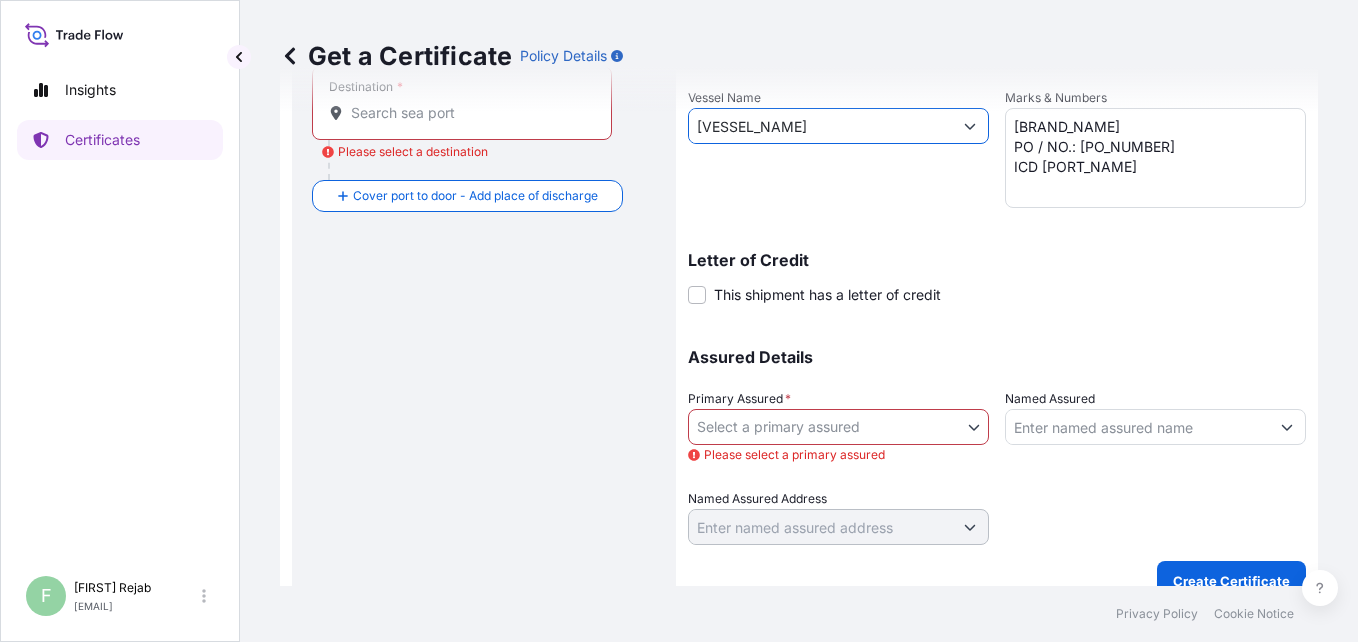 type on "[VESSEL_NAME]" 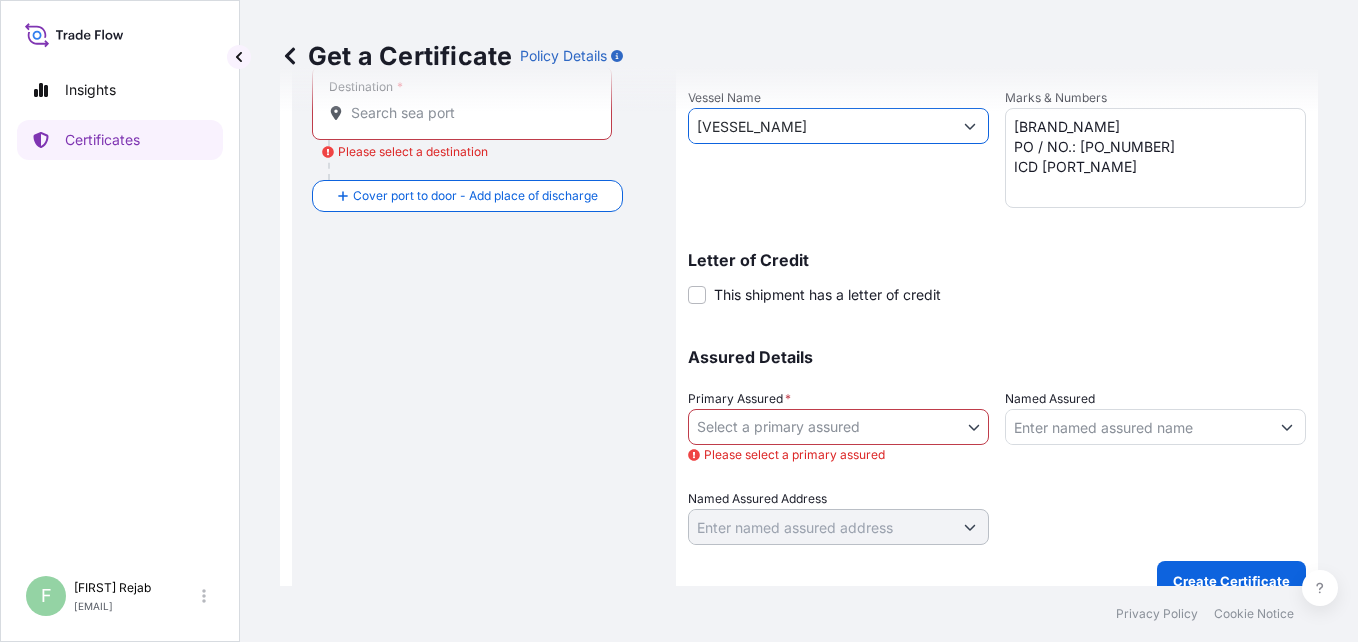 click on "1 option available. 0 options available. 1 option available.
Insights Certificates F [FIRST]   [LAST] [EMAIL] Get a Certificate Policy Details Route Details   Cover door to port - Add loading place Place of loading Road / Inland Road / Inland Origin * Please select an origin Main transport mode Barge Air Barge Exhibition Road Mail / Parcel Post Ocean Vessel Destination * Please select a destination Cover port to door - Add place of discharge Road / Inland Road / Inland Place of Discharge Shipment Details Issue date * 8 / 1 / 2025 Date of Departure * 7 / 31 / 2025 Date of Arrival 8 / 15 / 2025 Commodity Zinc Dust, Zinc Oxide, Zinc Metal,  Zinc Fines & Zinc Coproducts Packing Category Commercial Invoice Value    * $ USD 65400 Reference Description of Cargo * ZINC DUST SUPERFINE
400 PAILS (20L) X 50KG
10 PALLETS
GROSS WEIGHT = 20,940.00KGS
NET WEIGHT = 20,000.00KGS Vessel Name [VESSEL_NAME] Marks & Numbers [BRAND_NAME]
PO / NO.: [PO_NUMBER]
ICD [PORT_NAME] Letter of Credit *" at bounding box center [679, 321] 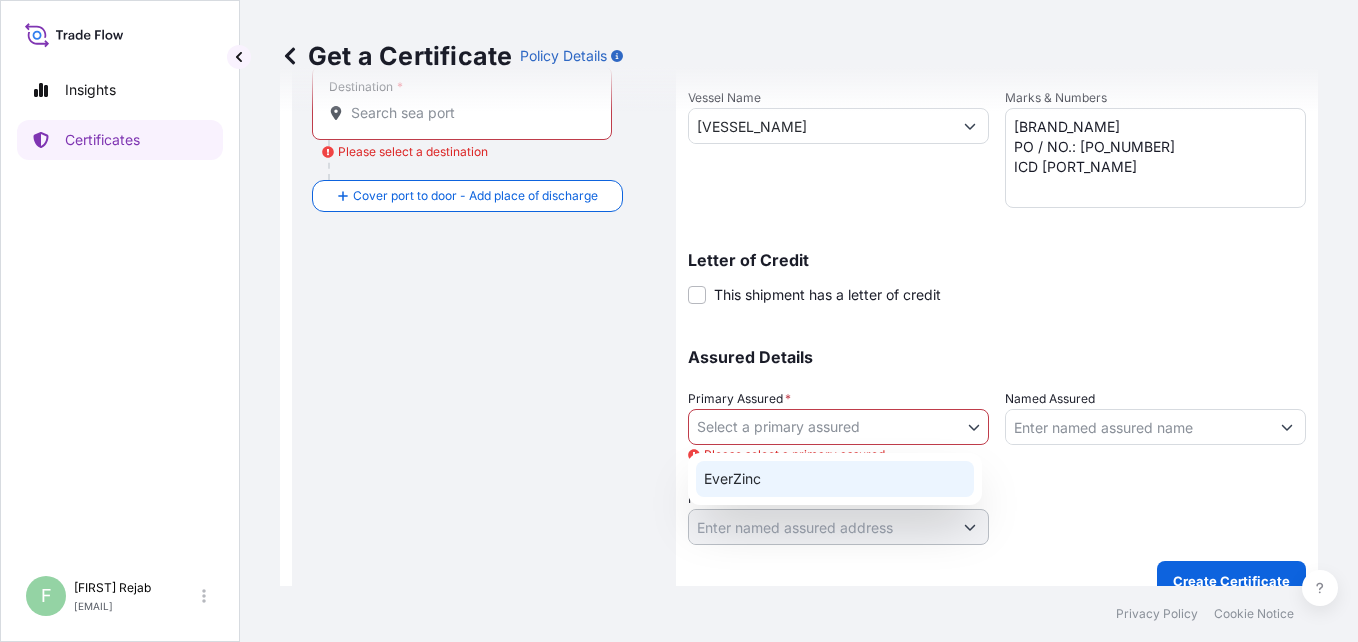 click on "EverZinc" at bounding box center (835, 479) 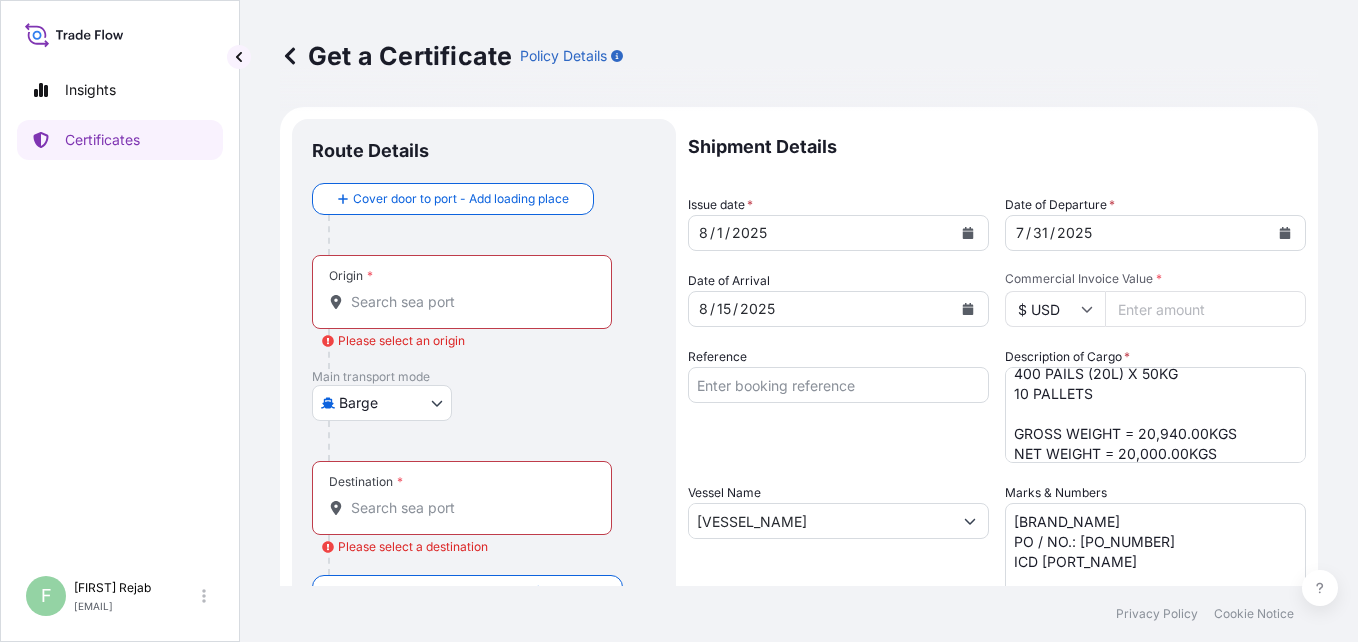 scroll, scrollTop: 0, scrollLeft: 0, axis: both 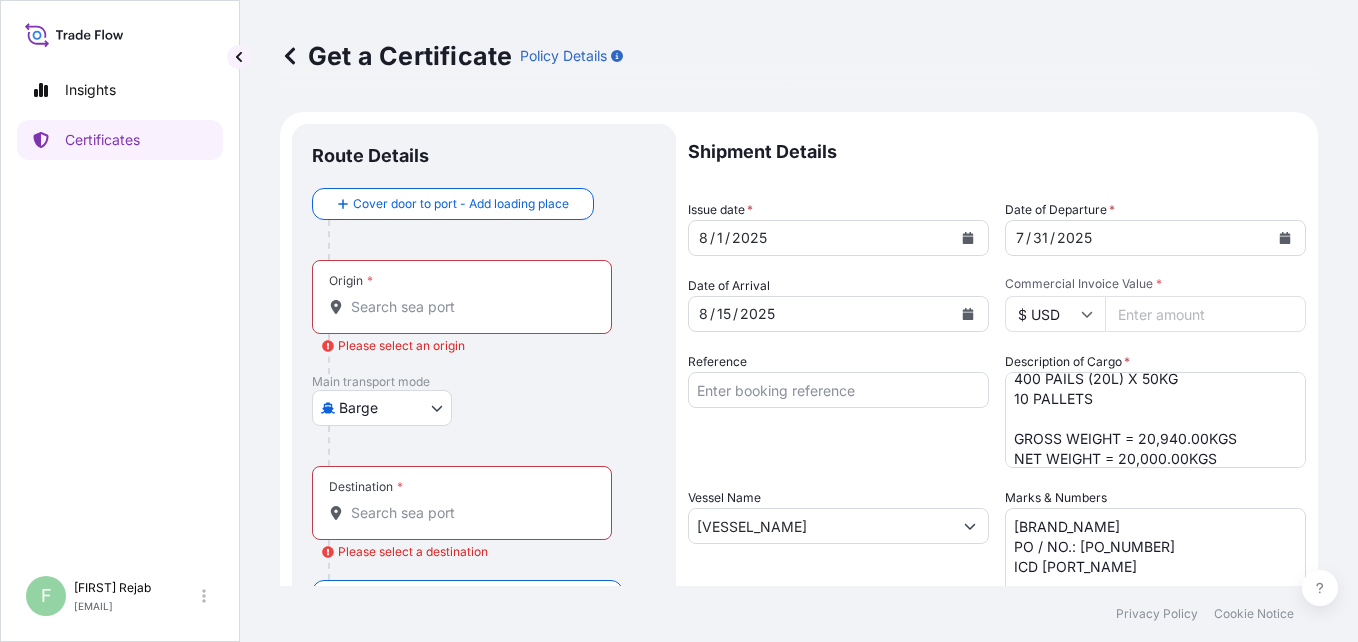 click on "Reference" at bounding box center (838, 390) 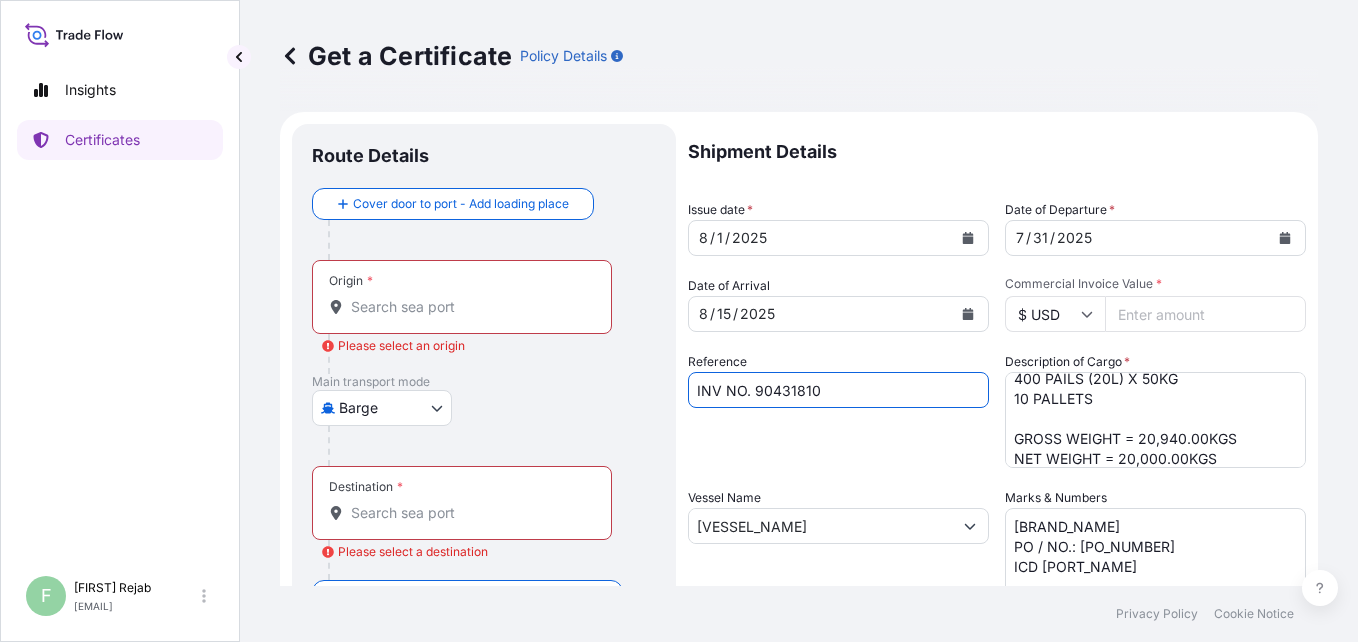 type on "INV NO. 90431810" 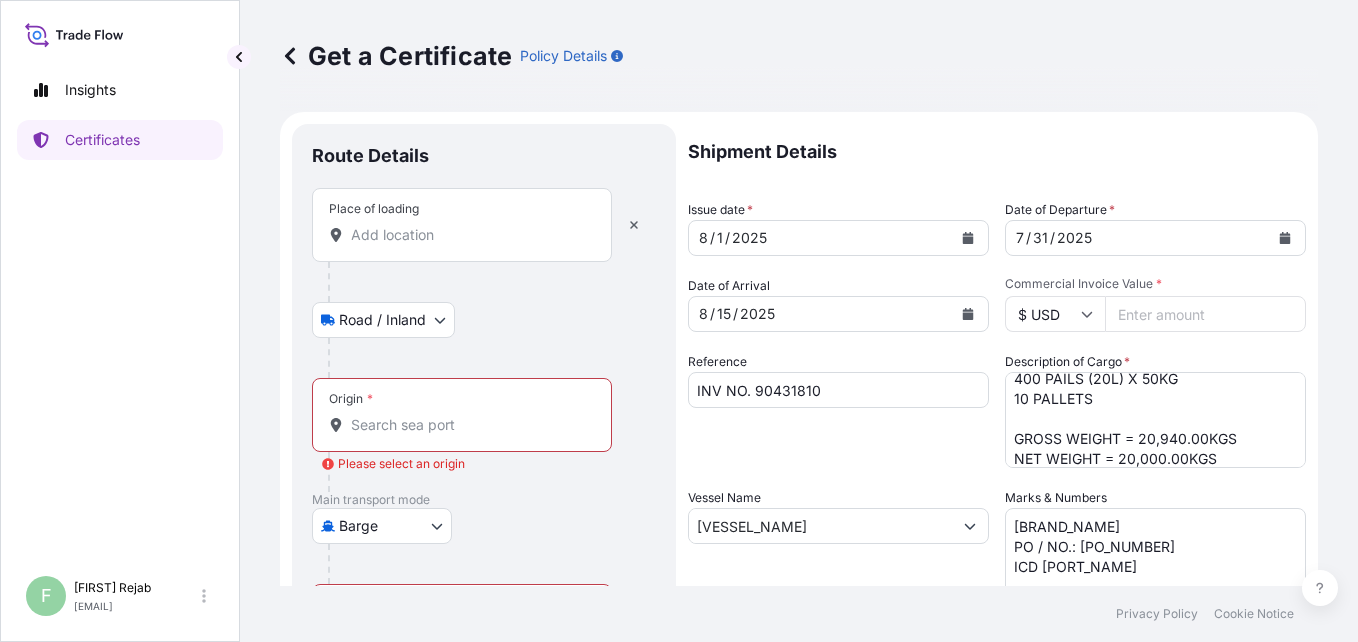click on "Place of loading" at bounding box center [469, 235] 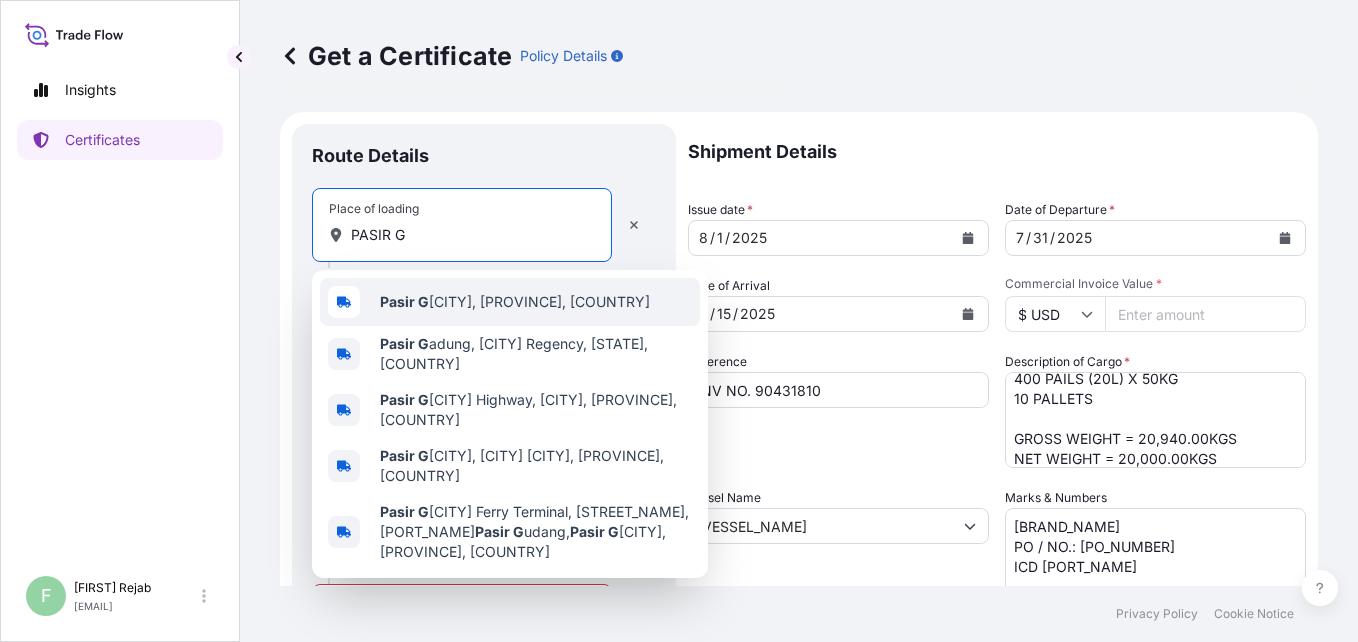 click on "Pasir G" at bounding box center [404, 301] 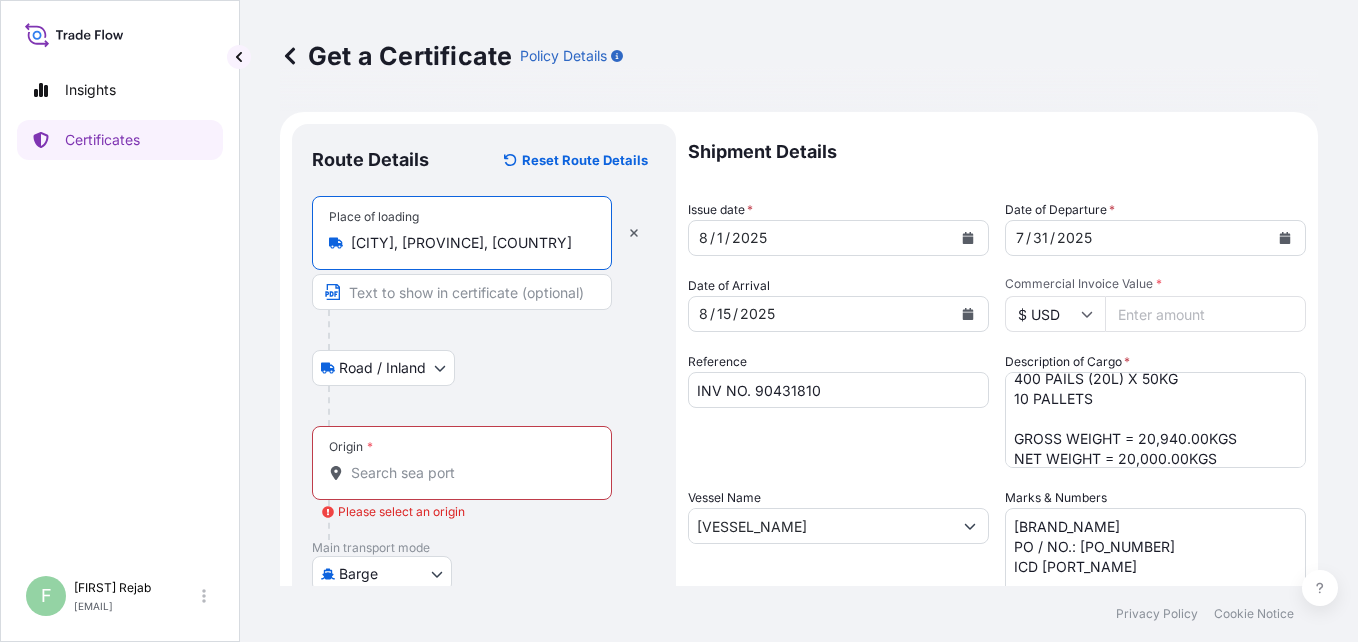 type on "[CITY], [PROVINCE], [COUNTRY]" 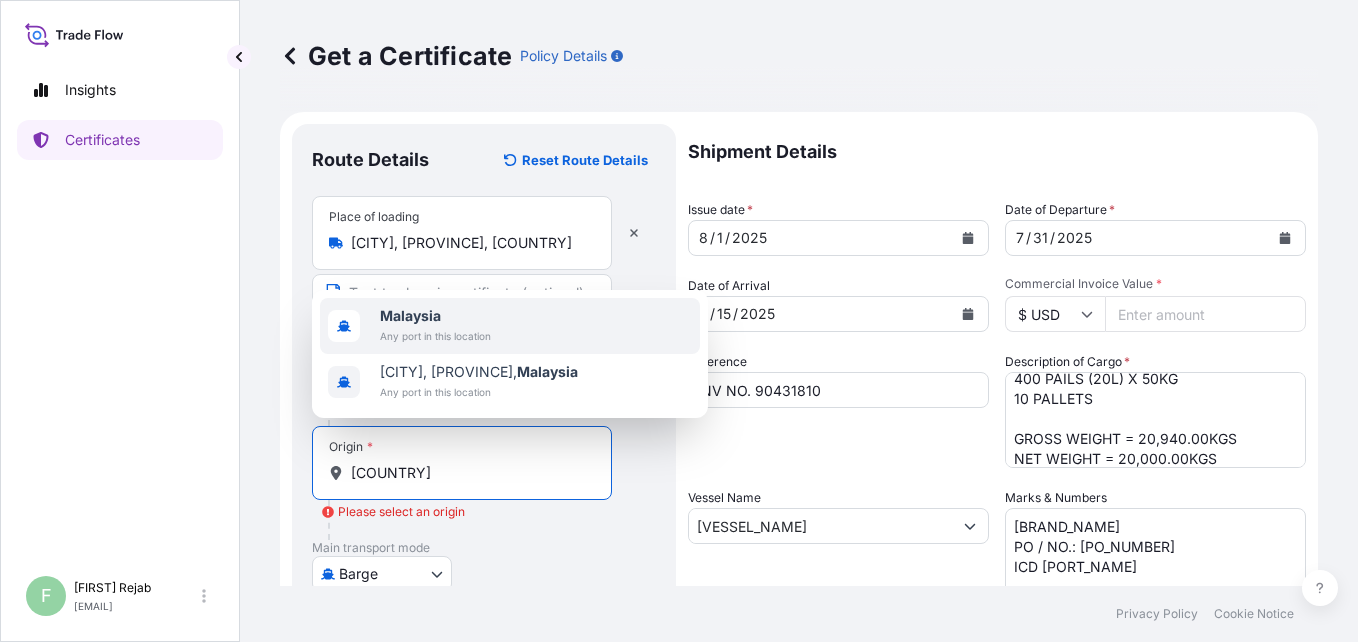 click on "Any port in this location" at bounding box center (435, 336) 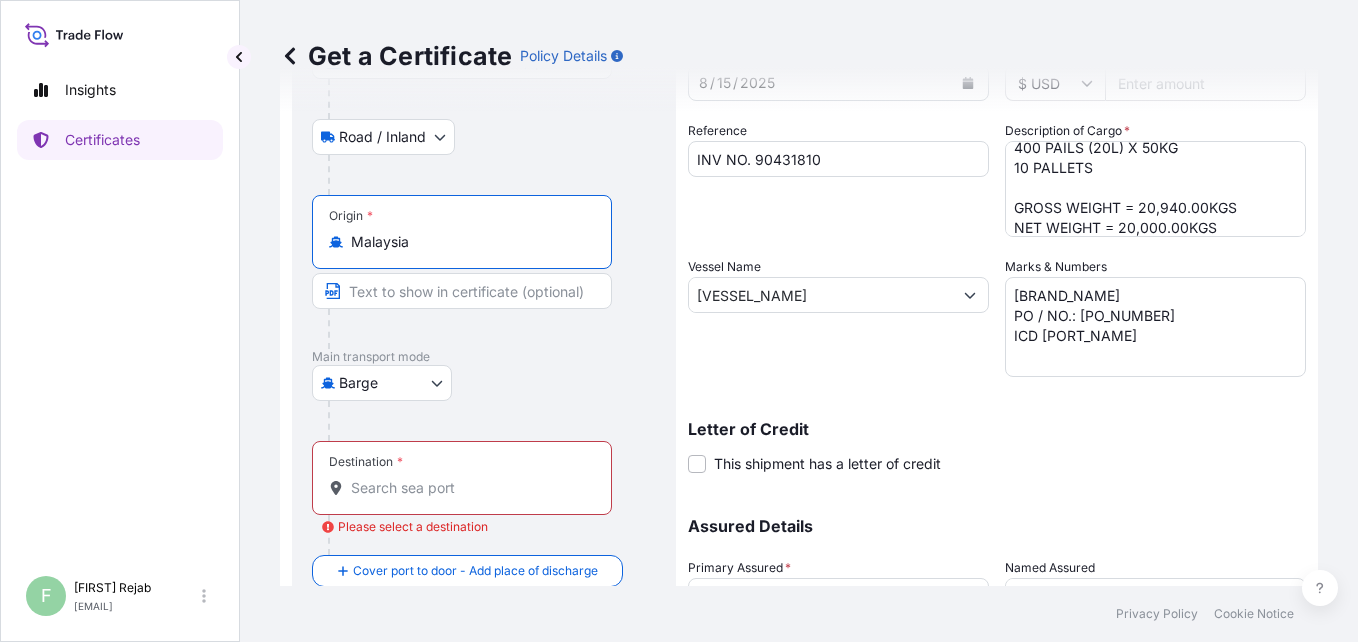 scroll, scrollTop: 240, scrollLeft: 0, axis: vertical 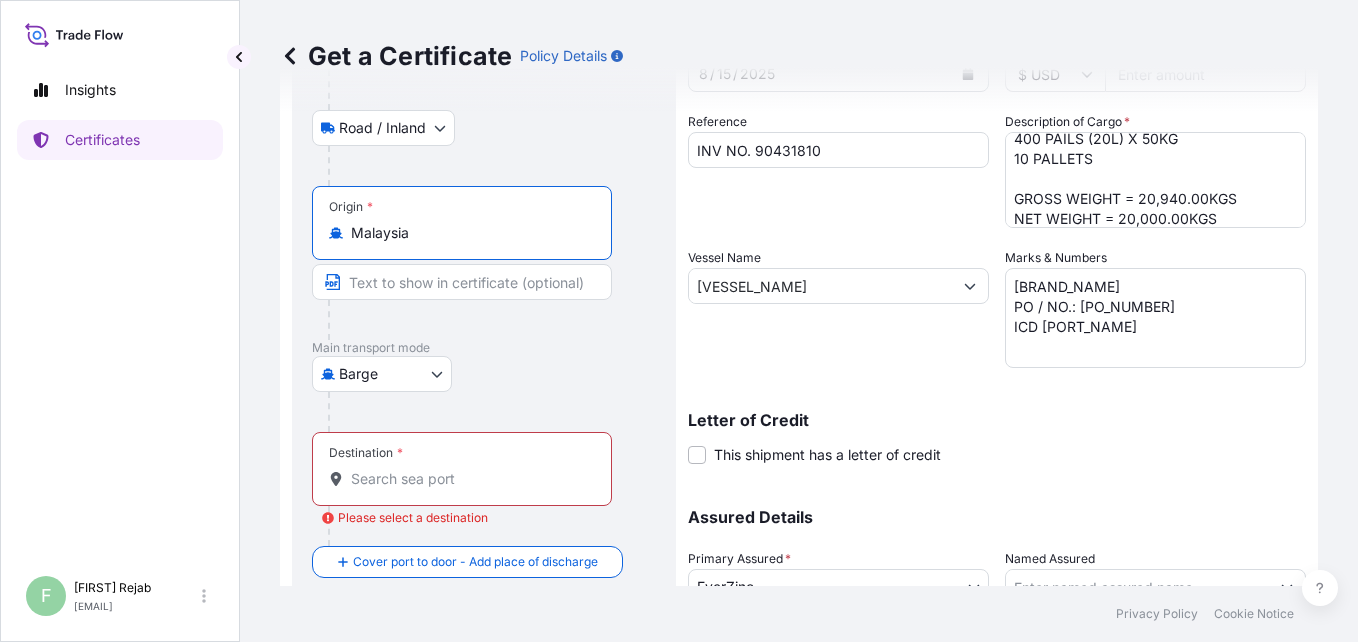 type on "Malaysia" 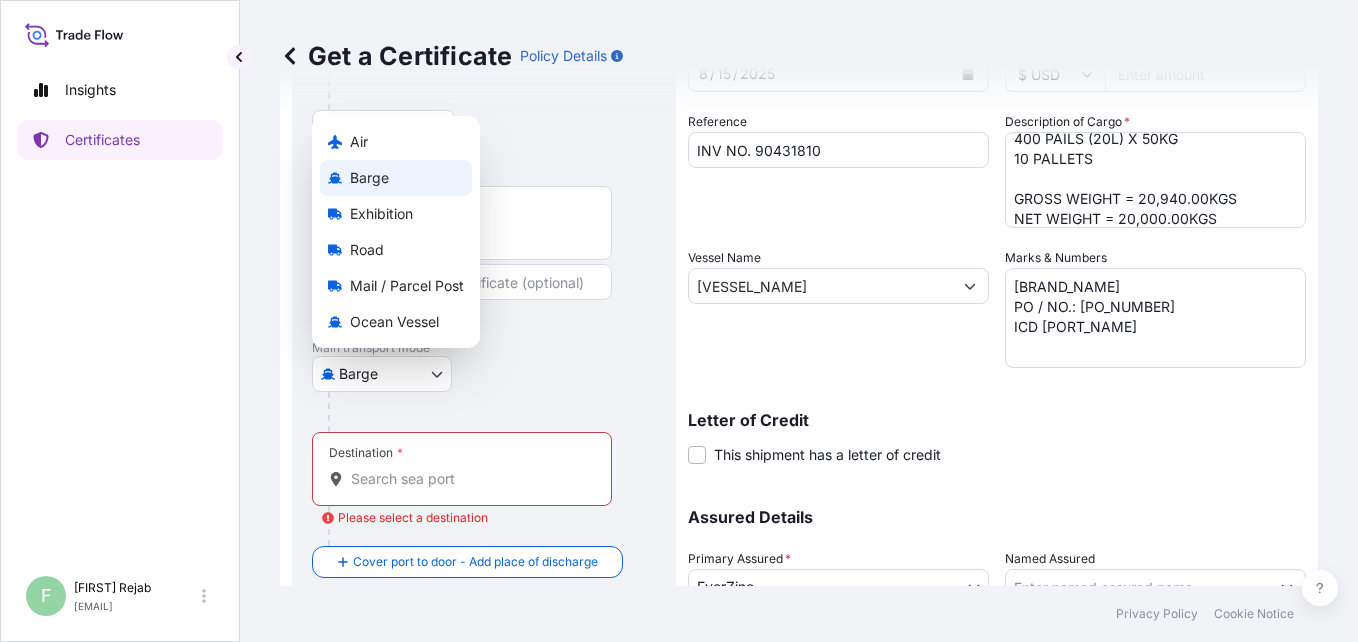 click on "10 options available. 2 options available. 0 options available. 2 options available.
Insights Certificates F [FIRST]   [LAST] [EMAIL] Get a Certificate Policy Details Route Details Reset Route Details Place of loading [CITY], [PROVINCE], [COUNTRY] Road / Inland Road / Inland Origin * [COUNTRY] Main transport mode Barge Air Barge Exhibition Road Mail / Parcel Post Ocean Vessel Destination * Please select a destination Cover port to door - Add place of discharge Road / Inland Road / Inland Place of Discharge Shipment Details Issue date * 8 / 1 / 2025 Date of Departure * 7 / 31 / 2025 Date of Arrival 8 / 15 / 2025 Commodity Zinc Dust, Zinc Oxide, Zinc Metal,  Zinc Fines & Zinc Coproducts Packing Category Commercial Invoice Value    * $ USD 65400 Reference INV NO. [INV_NUMBER] Description of Cargo * ZINC DUST SUPERFINE
400 PAILS (20L) X 50KG
10 PALLETS
GROSS WEIGHT = 20,940.00KGS
NET WEIGHT = 20,000.00KGS Vessel Name [VESSEL_NAME] Marks & Numbers Letter of Credit Letter of credit * * 0" at bounding box center (679, 321) 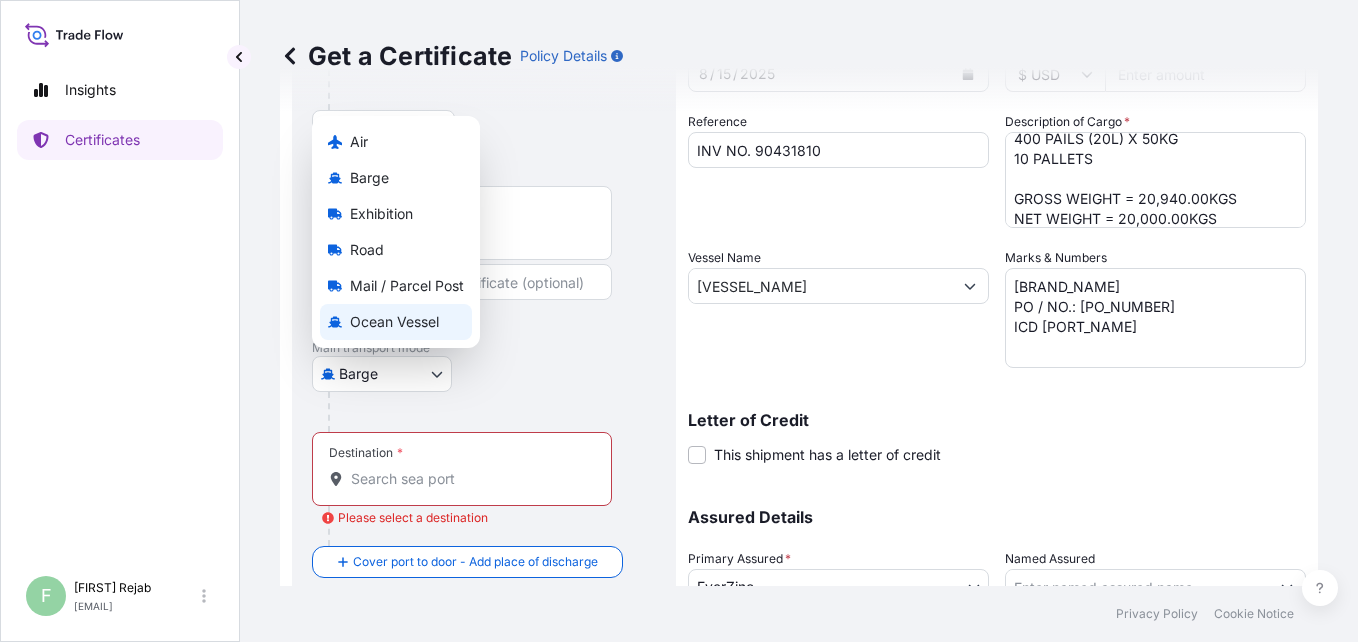 click on "Ocean Vessel" at bounding box center (394, 322) 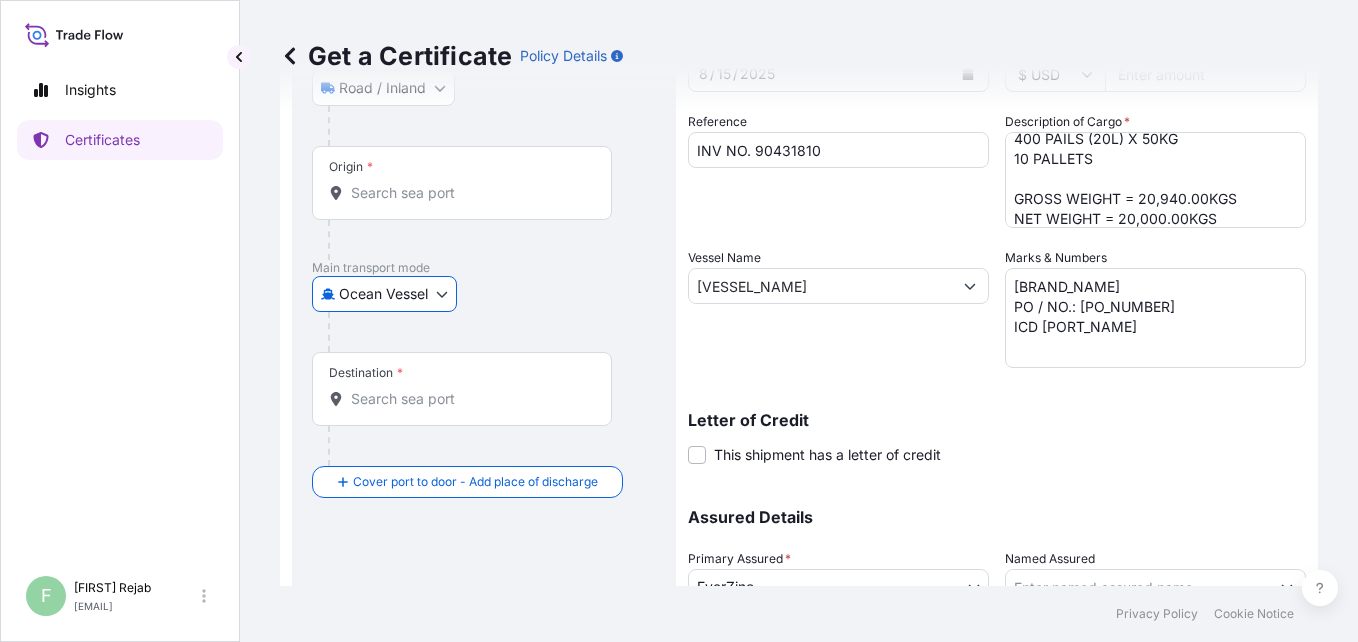 click on "Destination *" at bounding box center (469, 399) 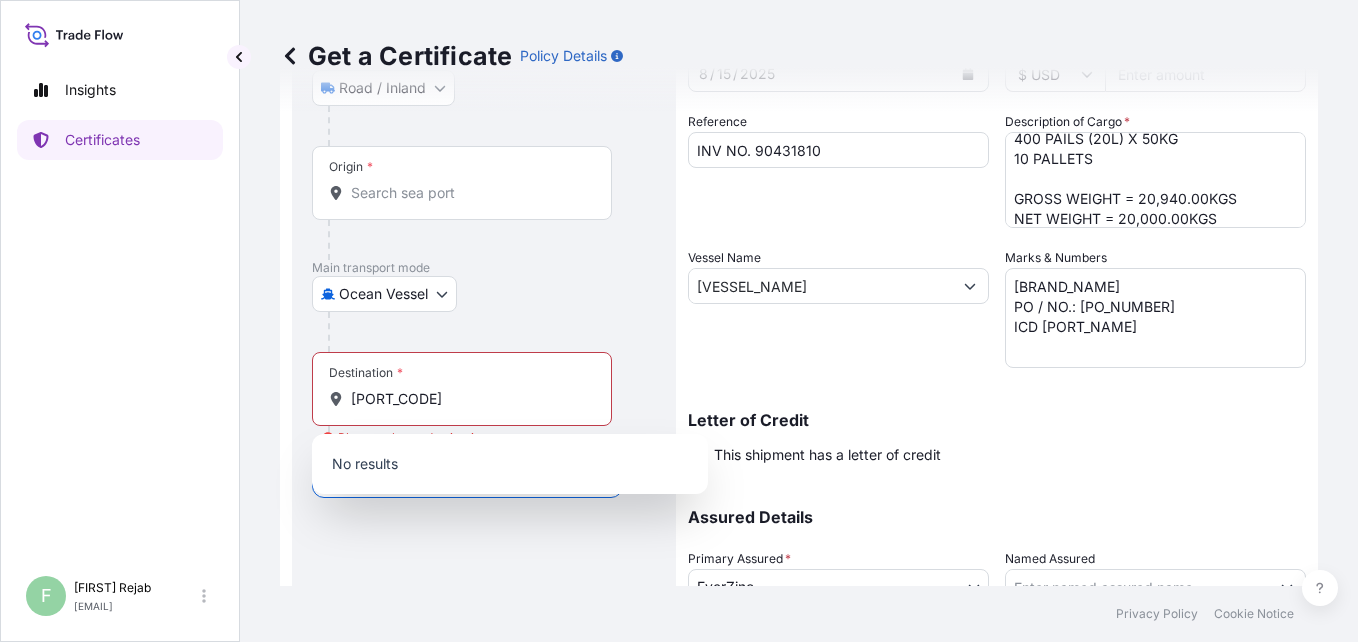 click on "No results" at bounding box center [510, 464] 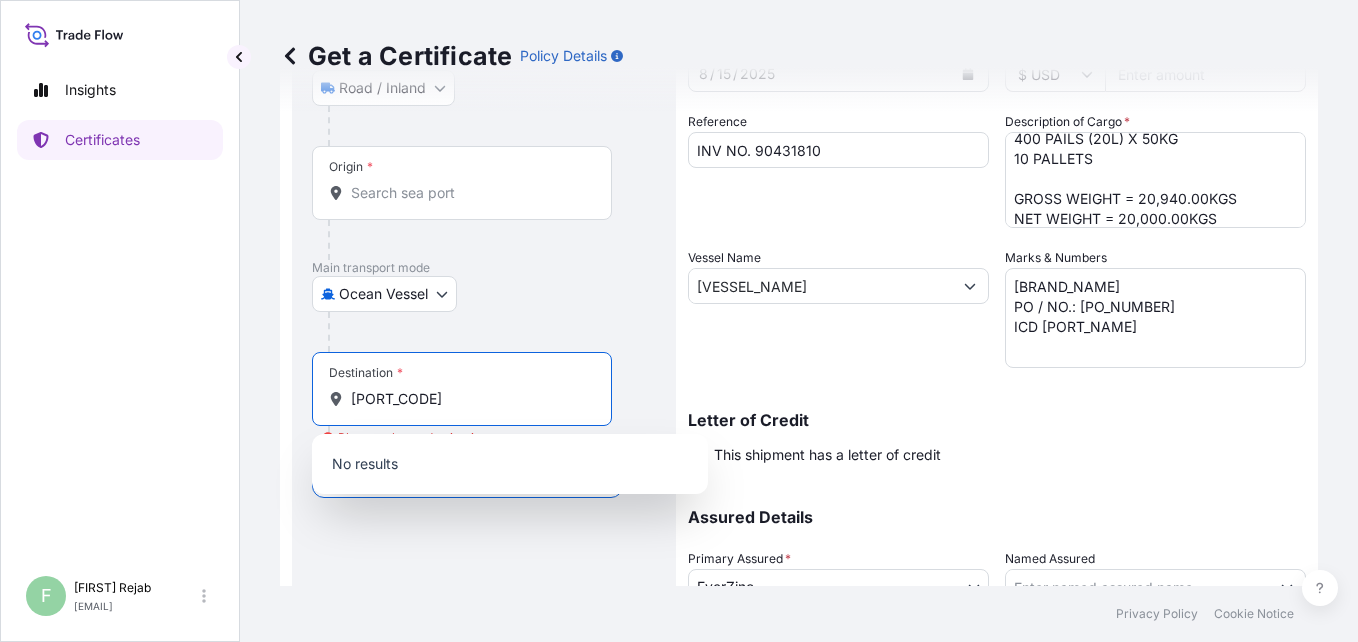 click on "[PORT_CODE]" at bounding box center [469, 399] 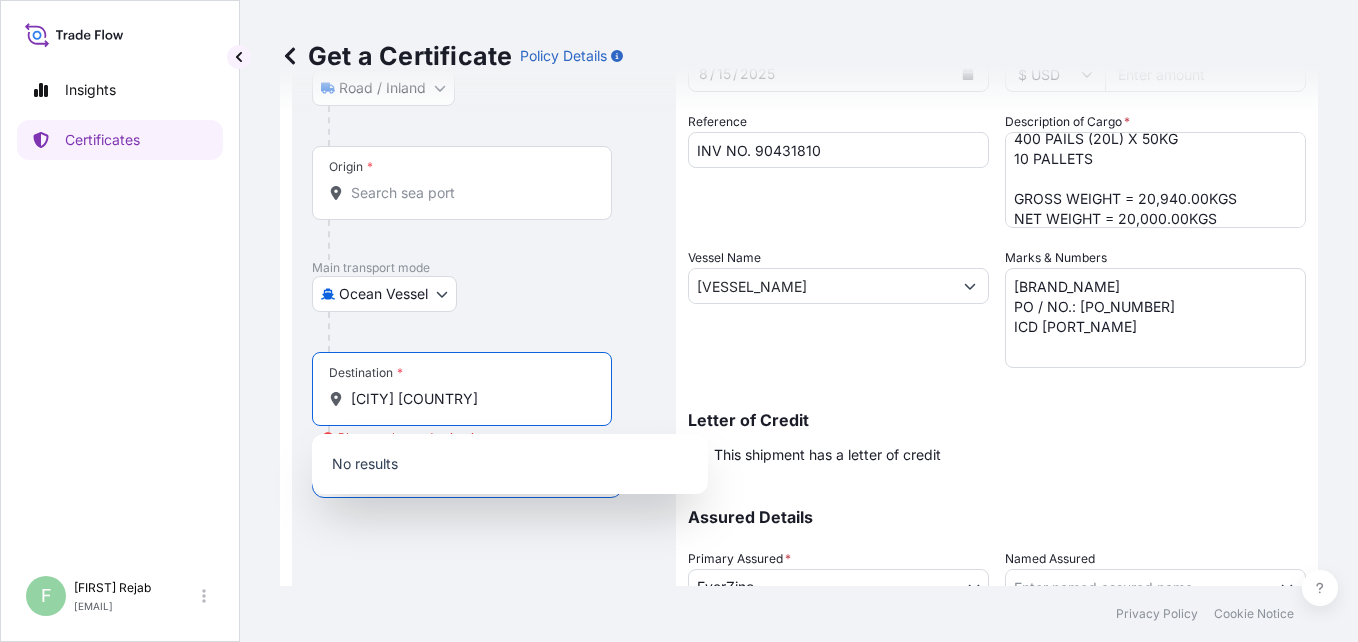 type on "[CITY] [COUNTRY]" 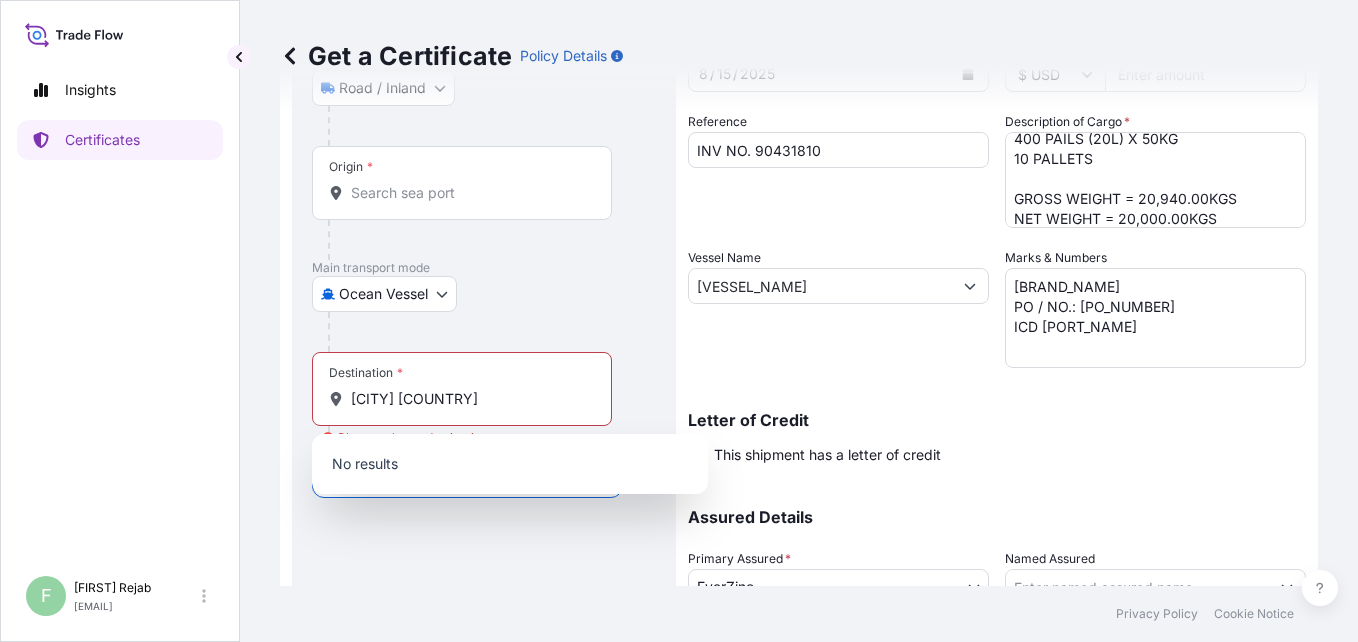 click on "No results" at bounding box center (510, 464) 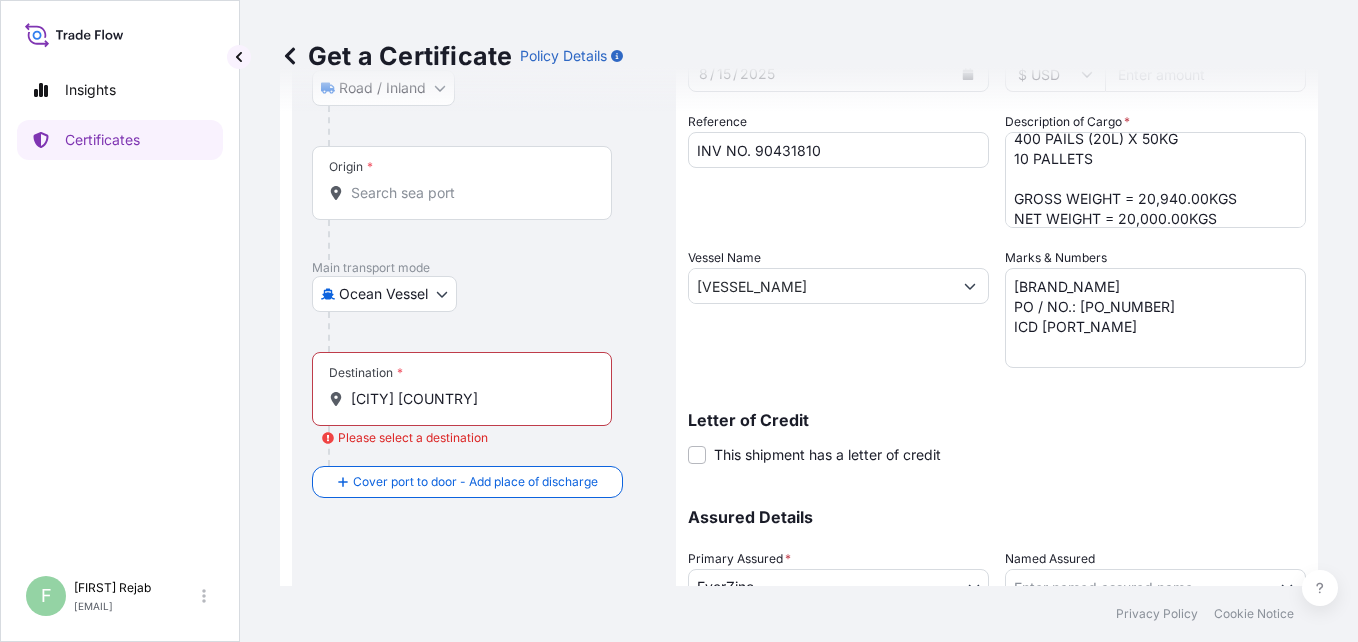 click on "Origin *" at bounding box center [469, 193] 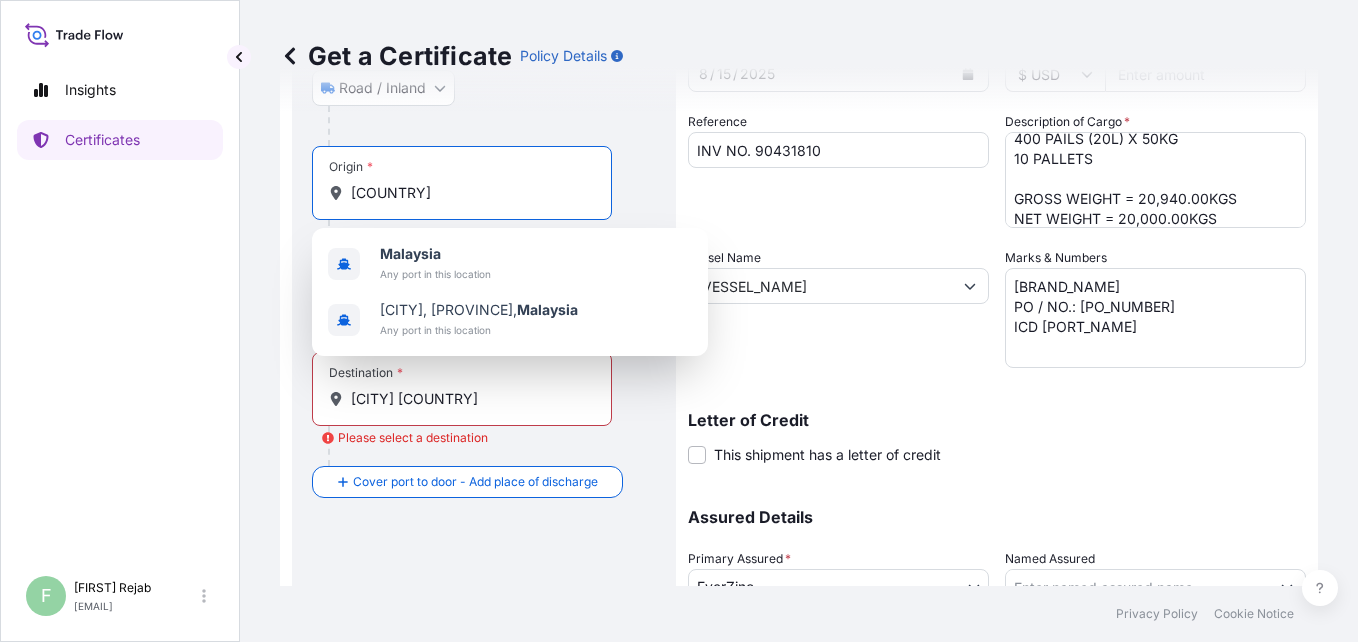 click on "Origin * [COUNTRY]" at bounding box center (462, 183) 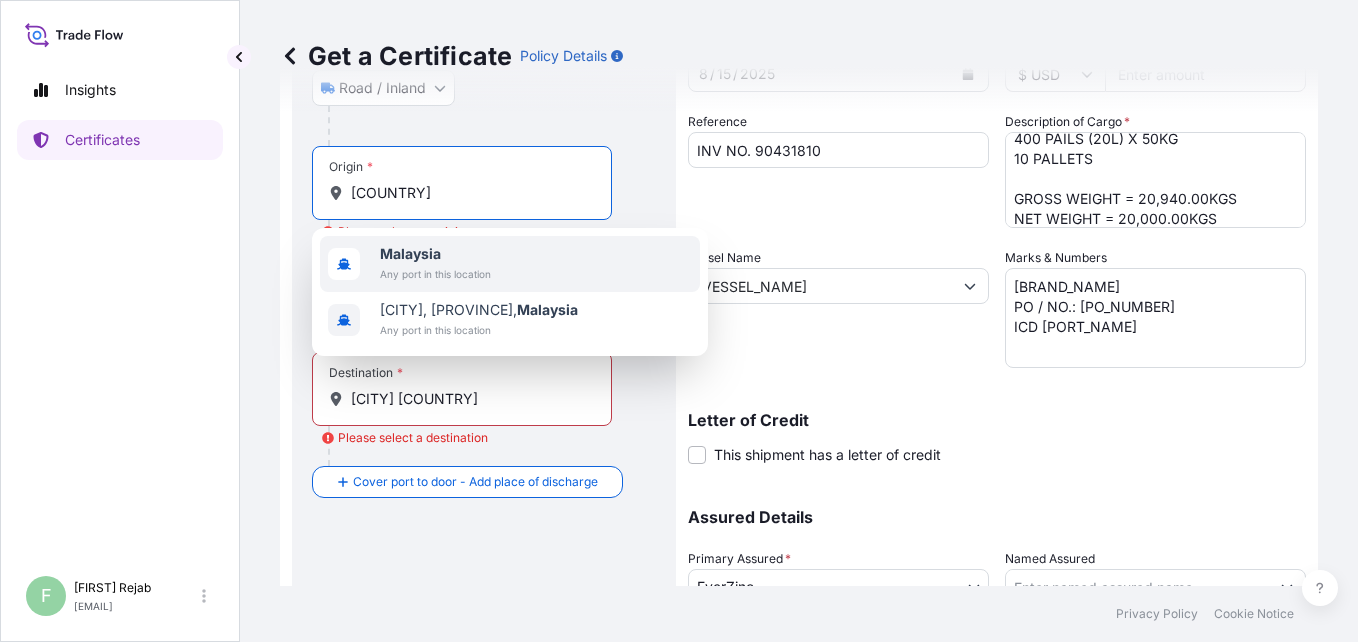 click on "Malaysia" at bounding box center [435, 254] 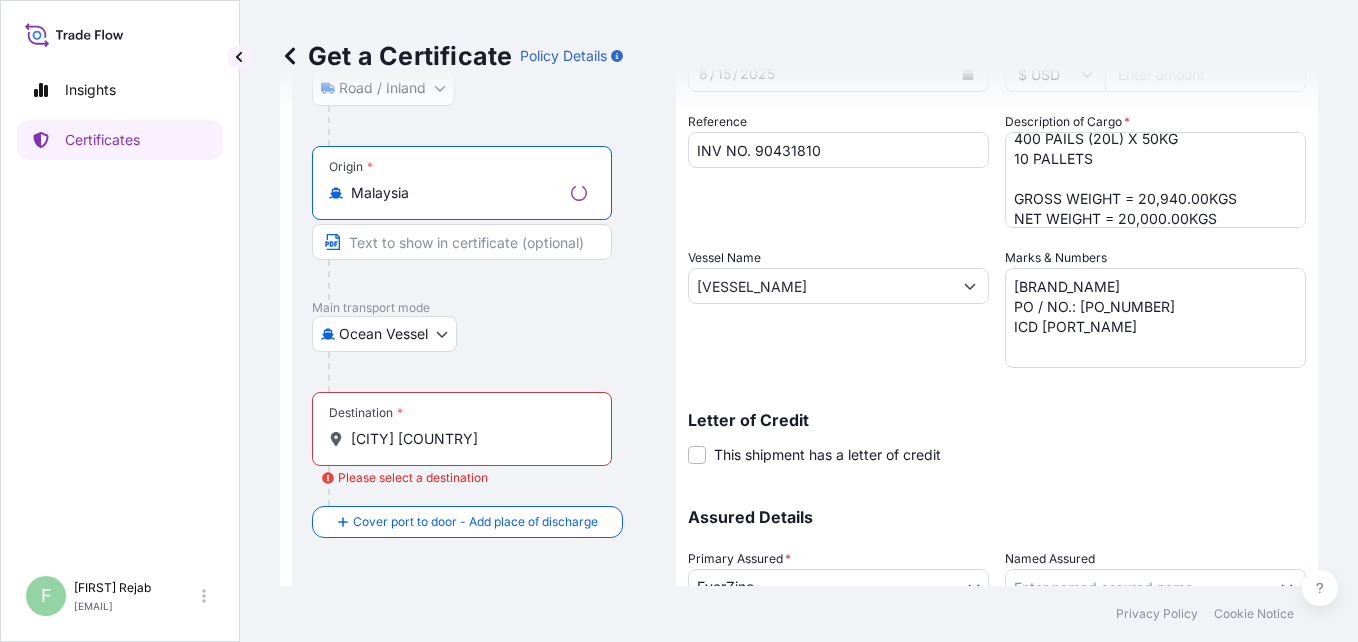 scroll, scrollTop: 0, scrollLeft: 0, axis: both 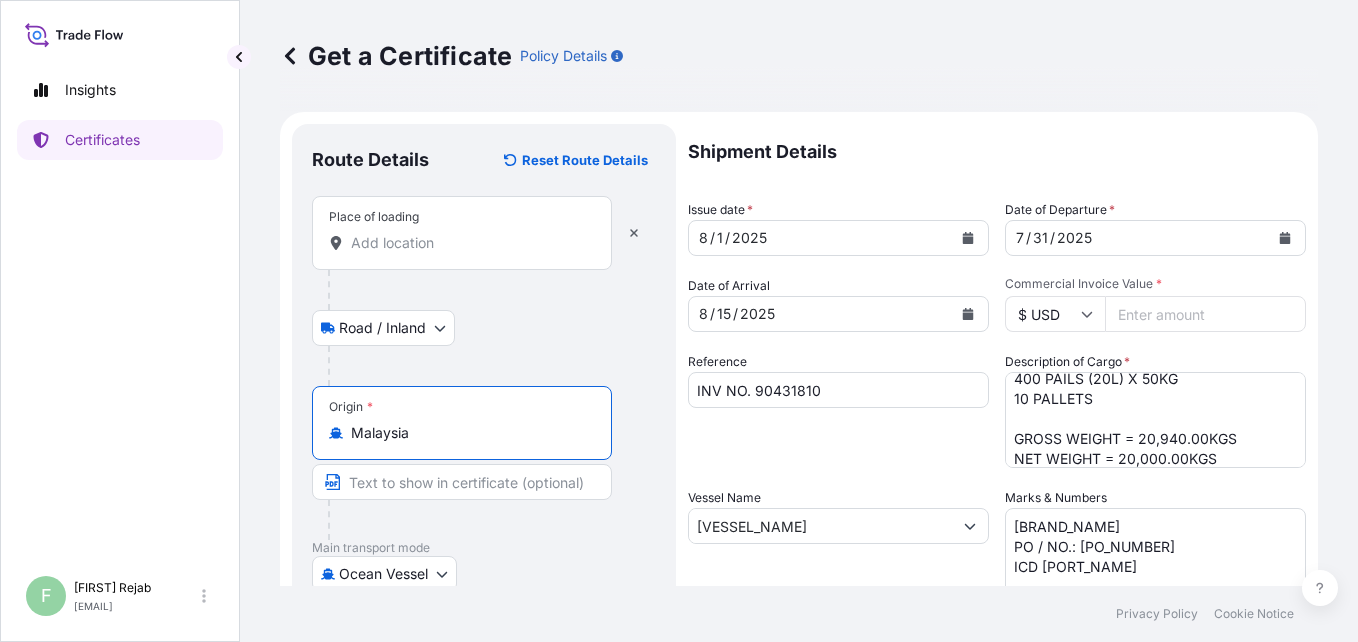 click on "Place of loading" at bounding box center [469, 243] 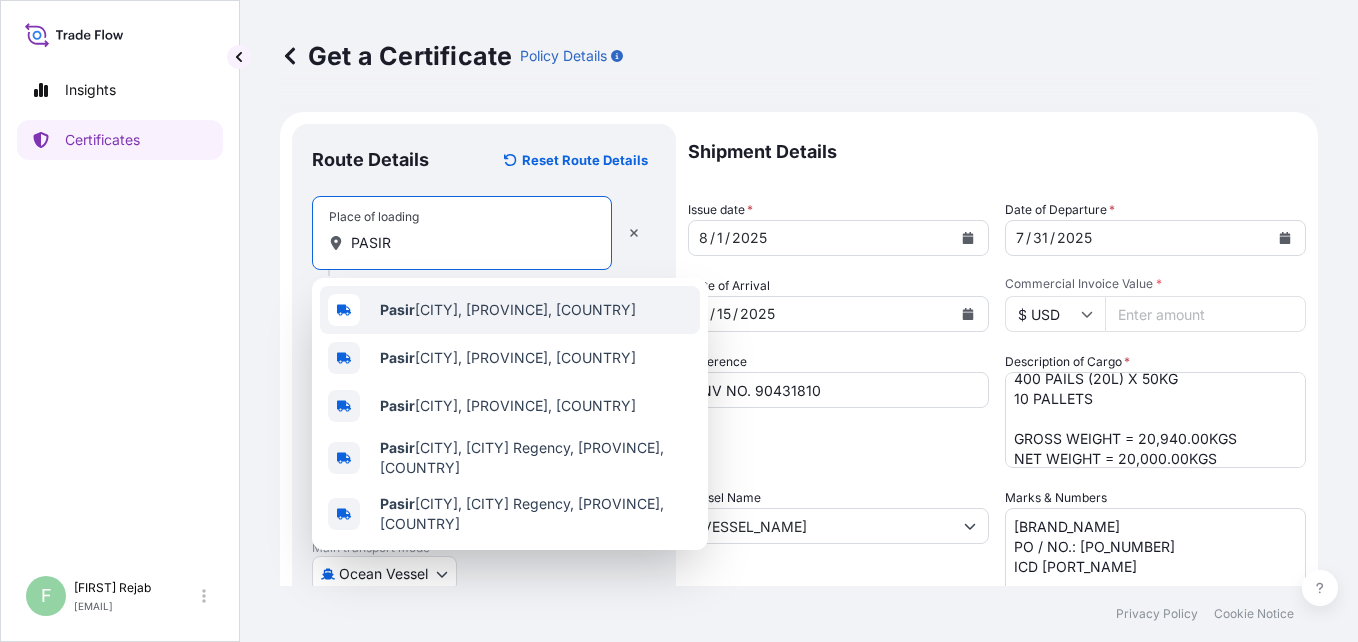 type on "PASIR" 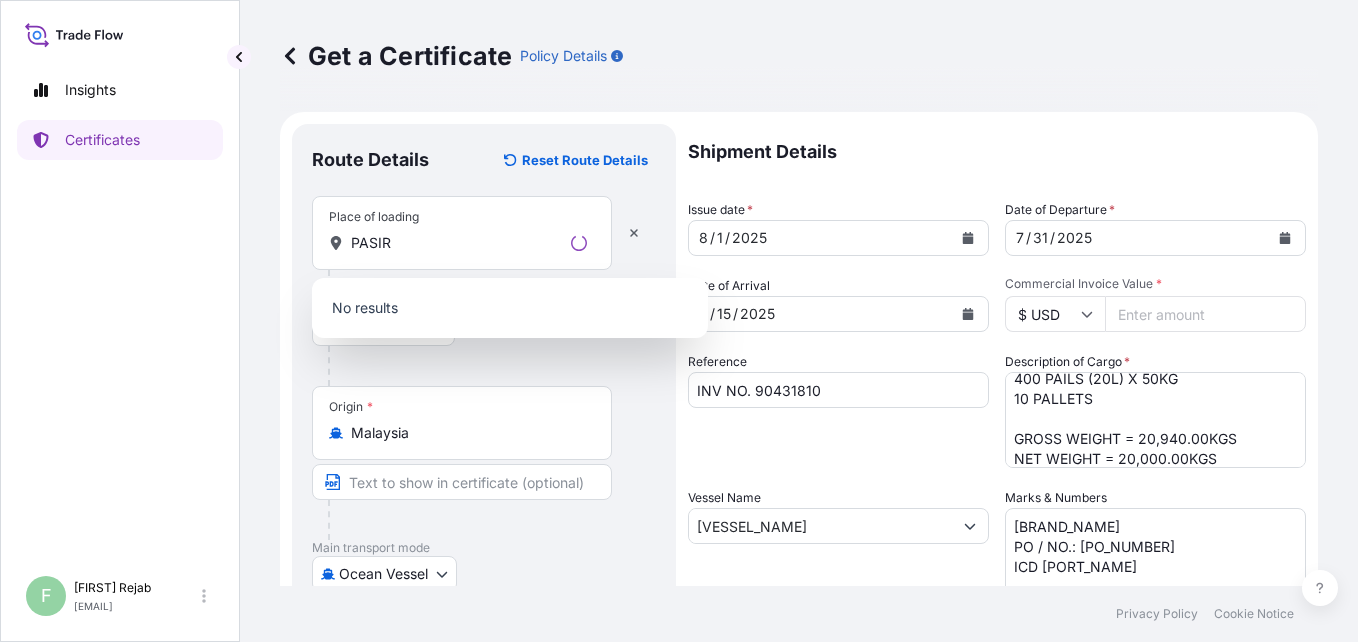 click on "No results" at bounding box center (510, 308) 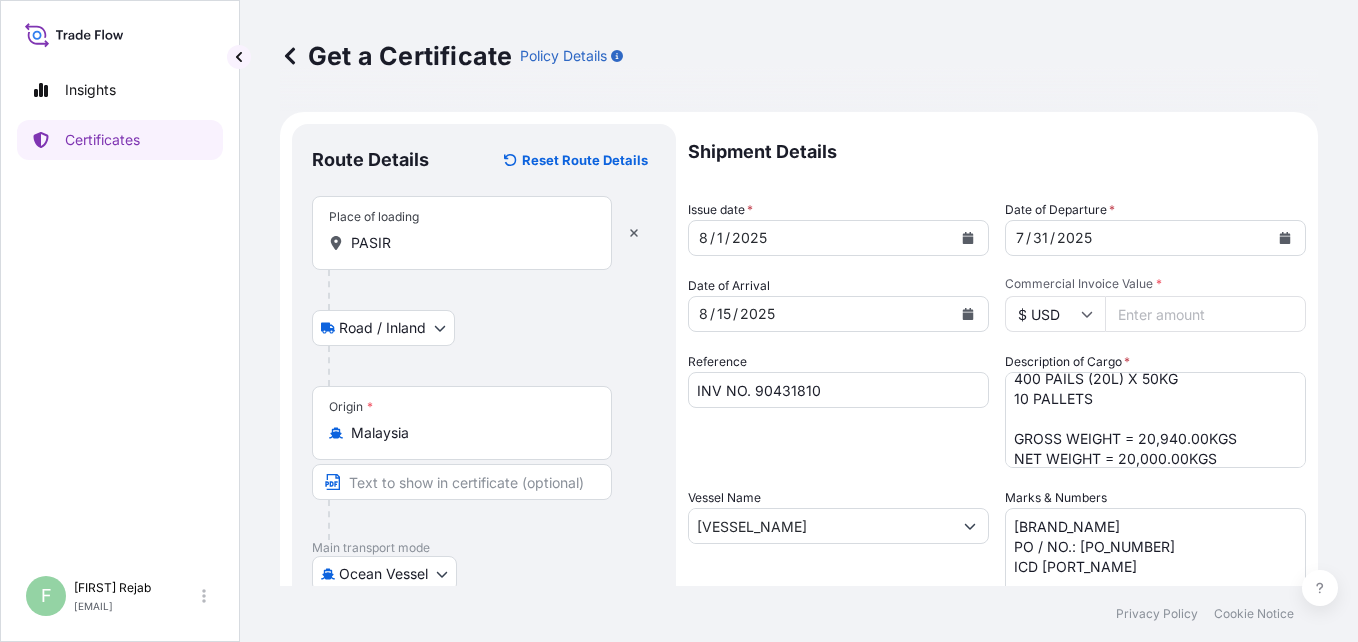 scroll, scrollTop: 407, scrollLeft: 0, axis: vertical 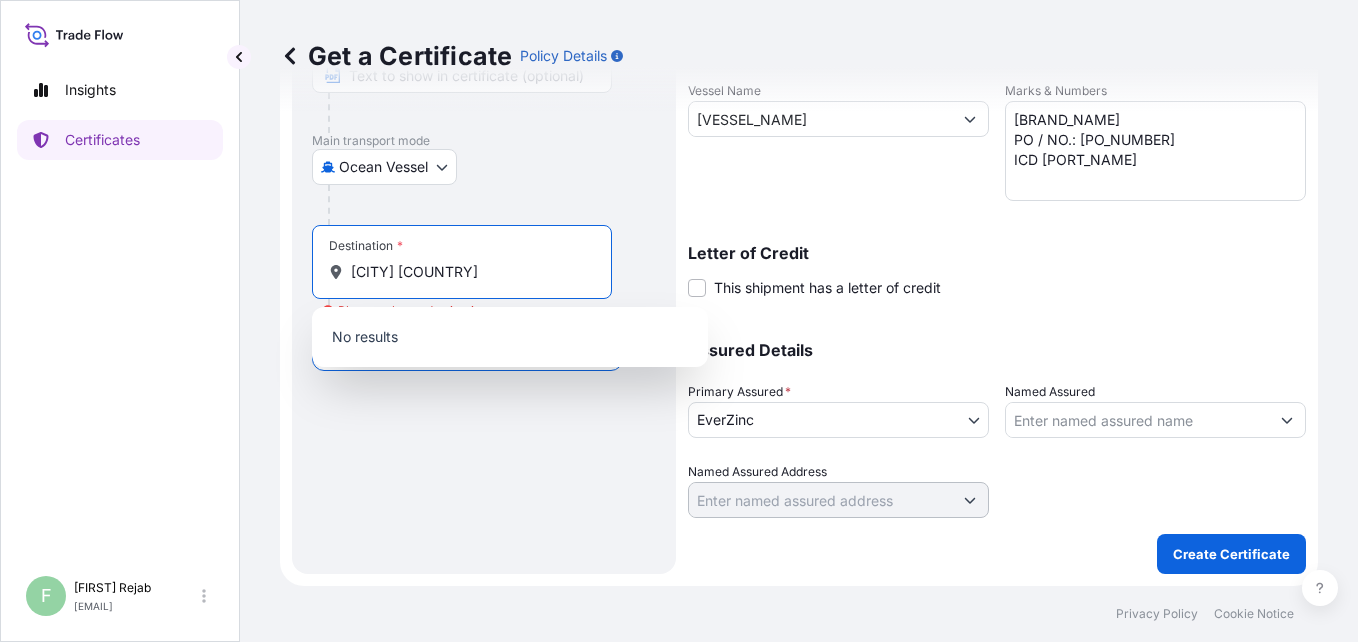 drag, startPoint x: 522, startPoint y: 268, endPoint x: 306, endPoint y: 260, distance: 216.1481 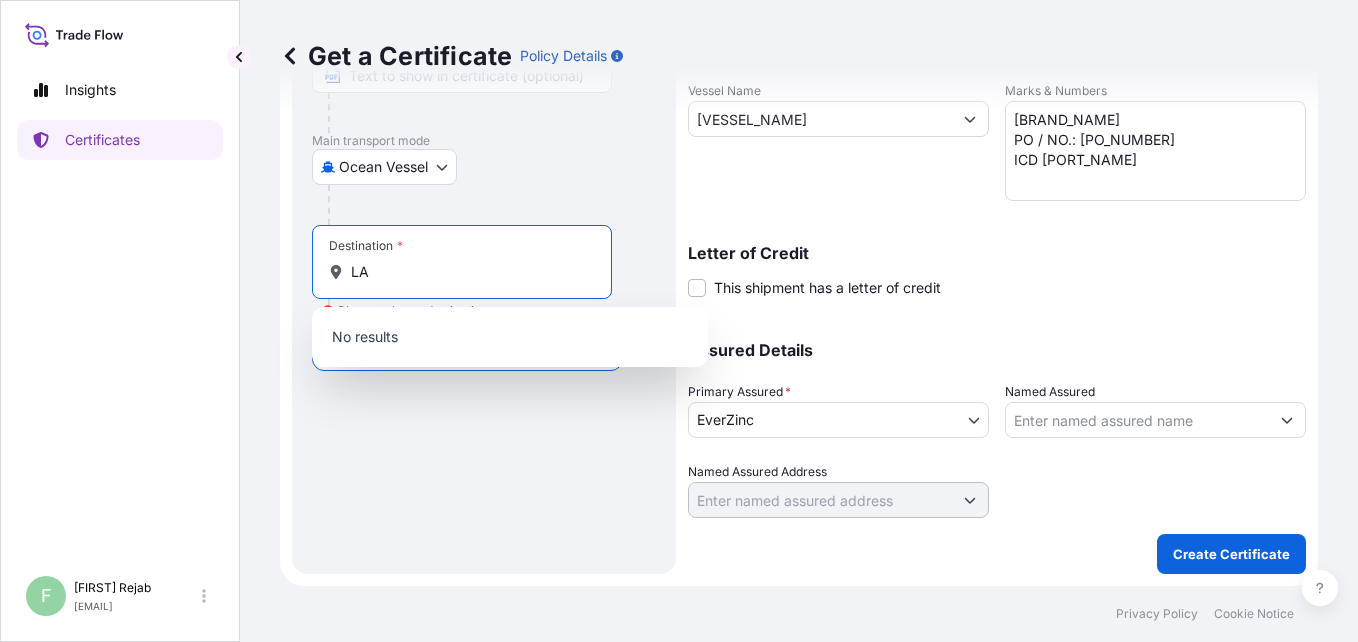 type on "L" 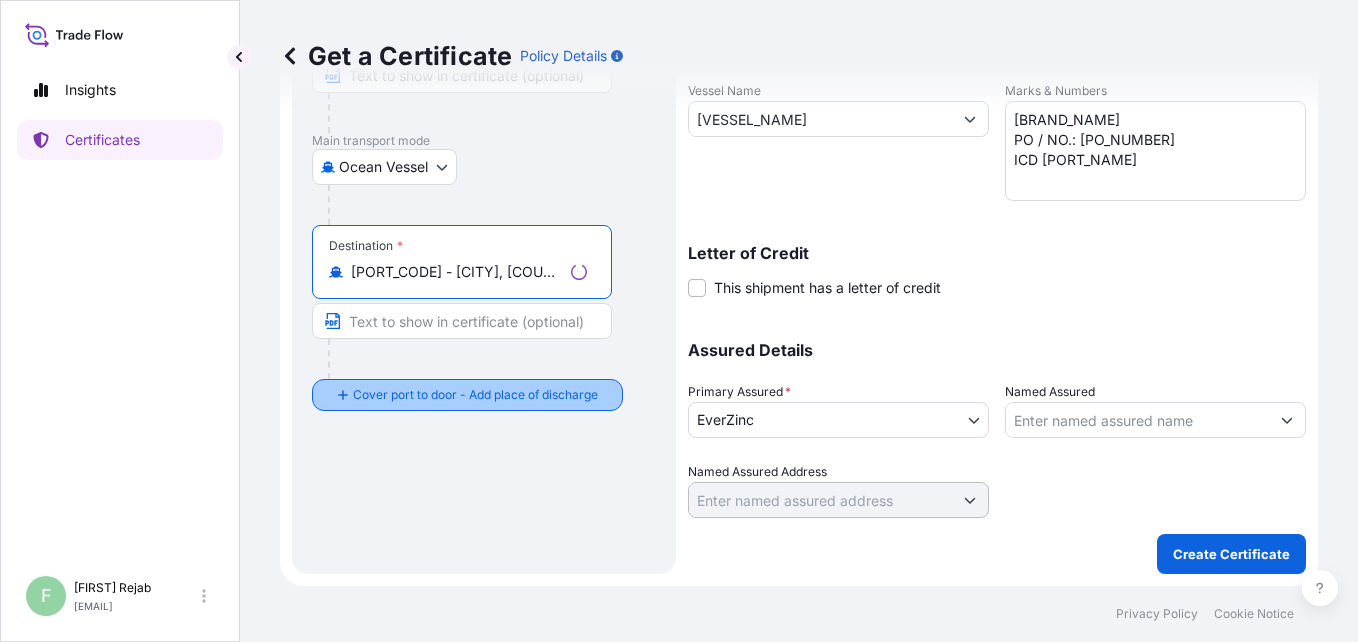 type on "[PORT_CODE] - [CITY], [COUNTRY]" 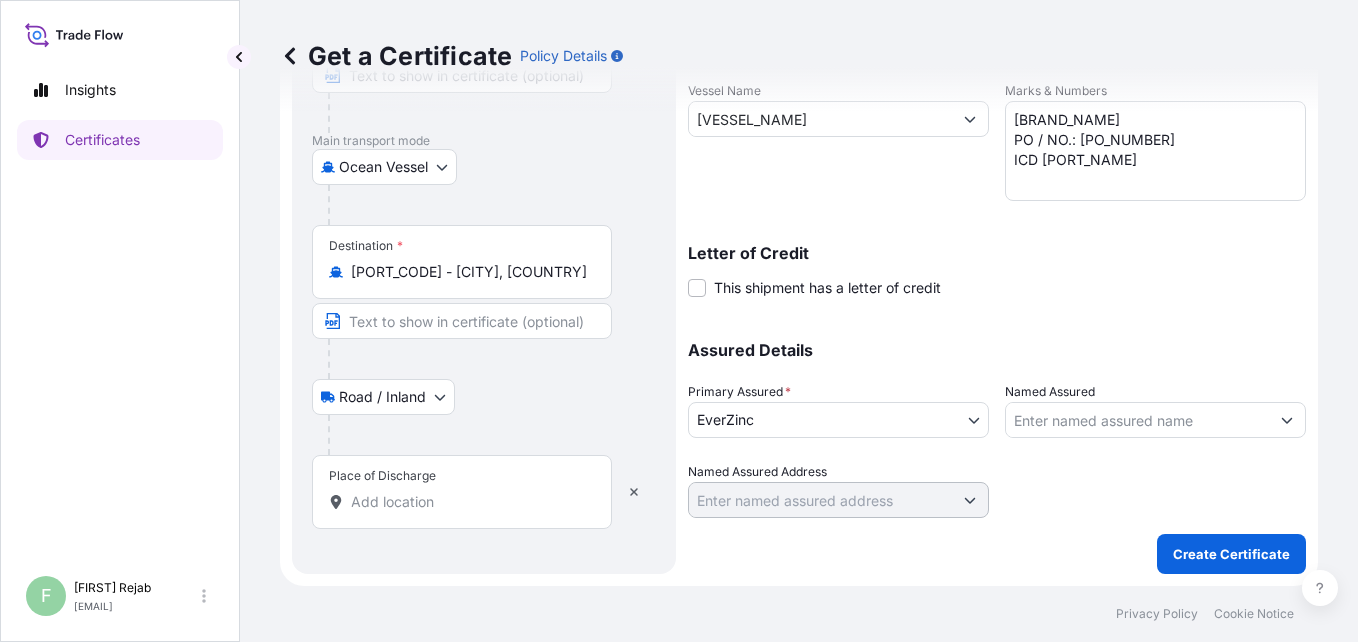 click on "Place of Discharge" at bounding box center (469, 502) 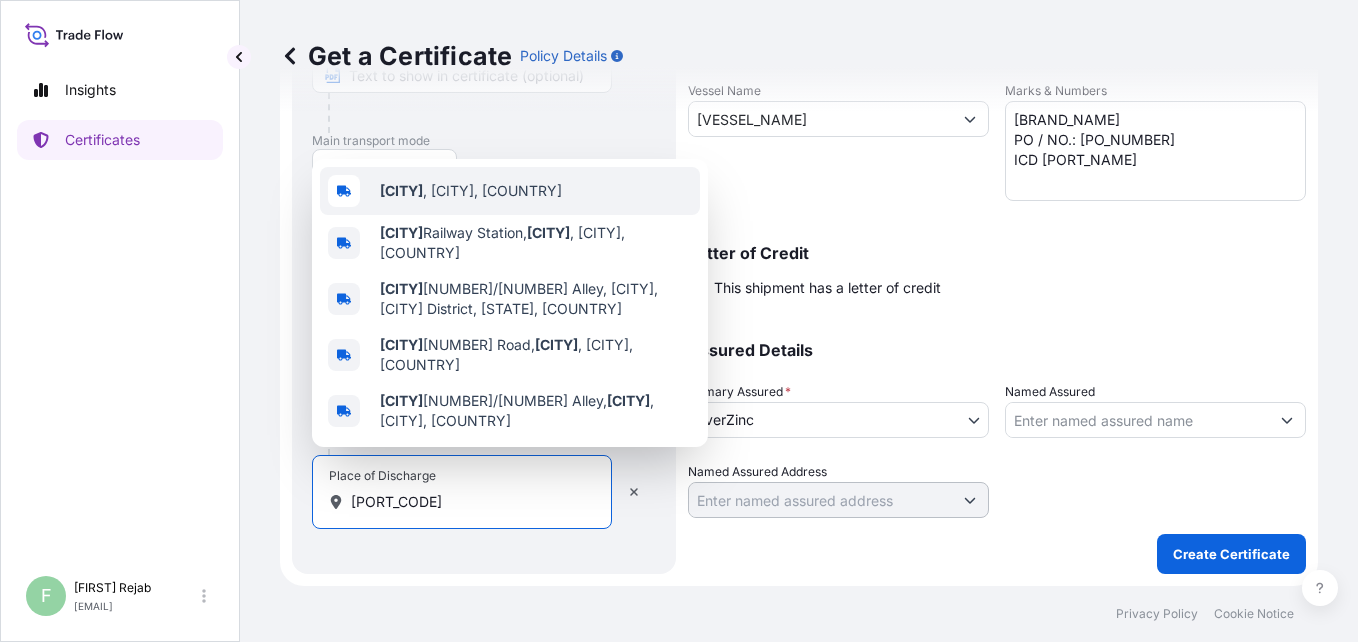 click on "[CITY]" at bounding box center [401, 190] 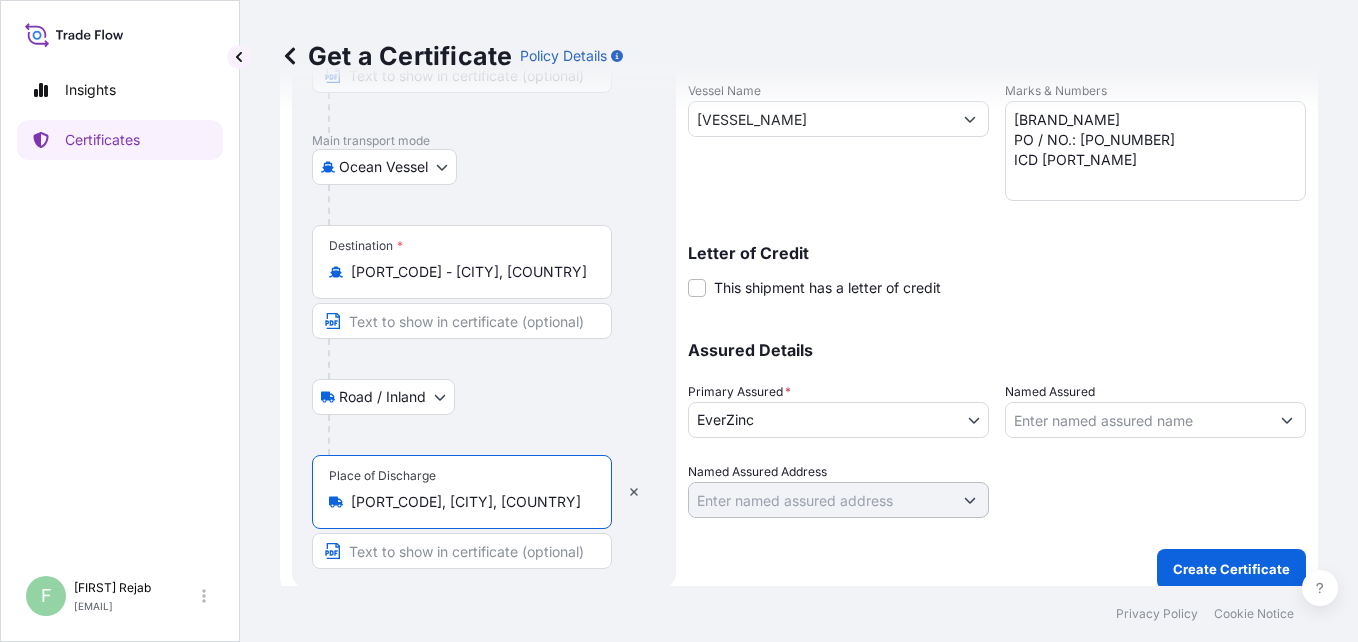scroll, scrollTop: 0, scrollLeft: 0, axis: both 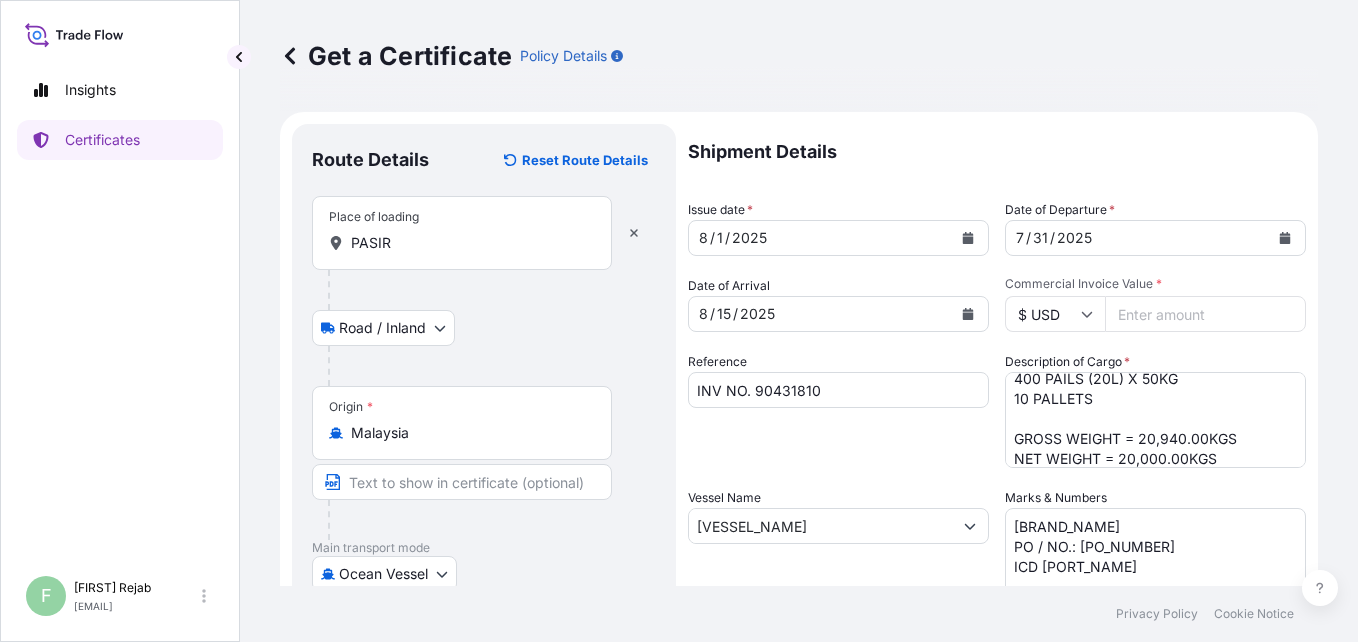 type on "[PORT_CODE], [CITY], [COUNTRY]" 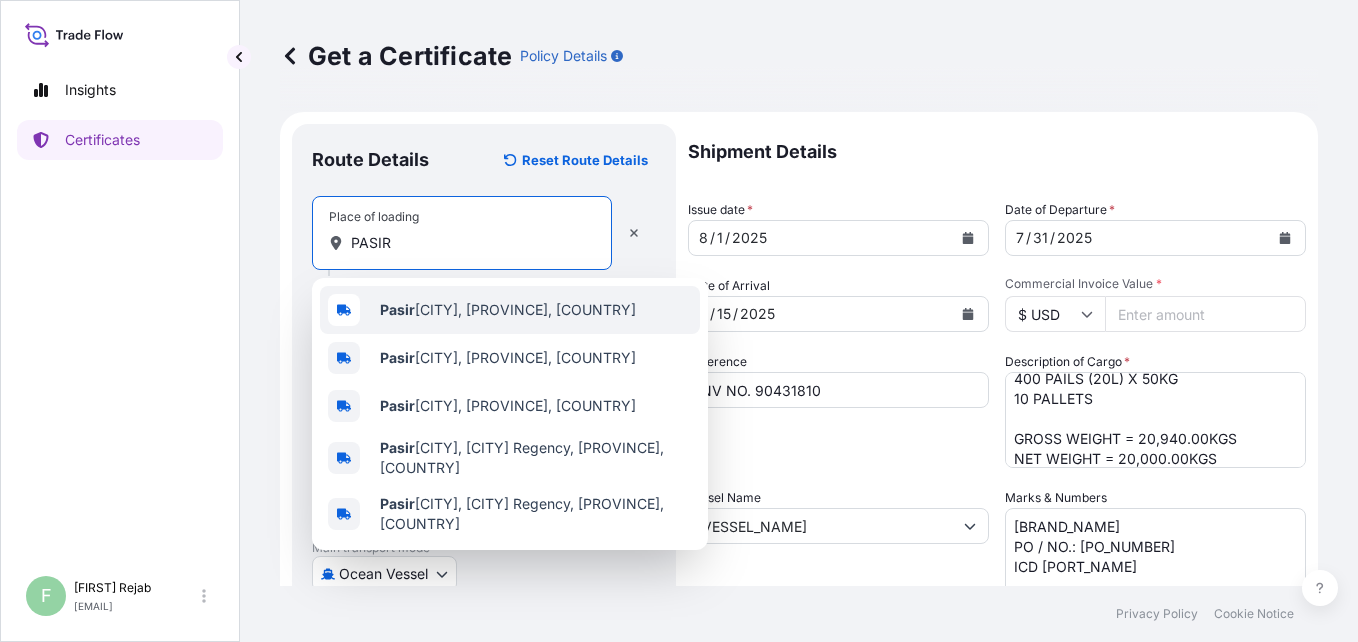 click on "[CITY], [STATE], [COUNTRY]" at bounding box center (508, 310) 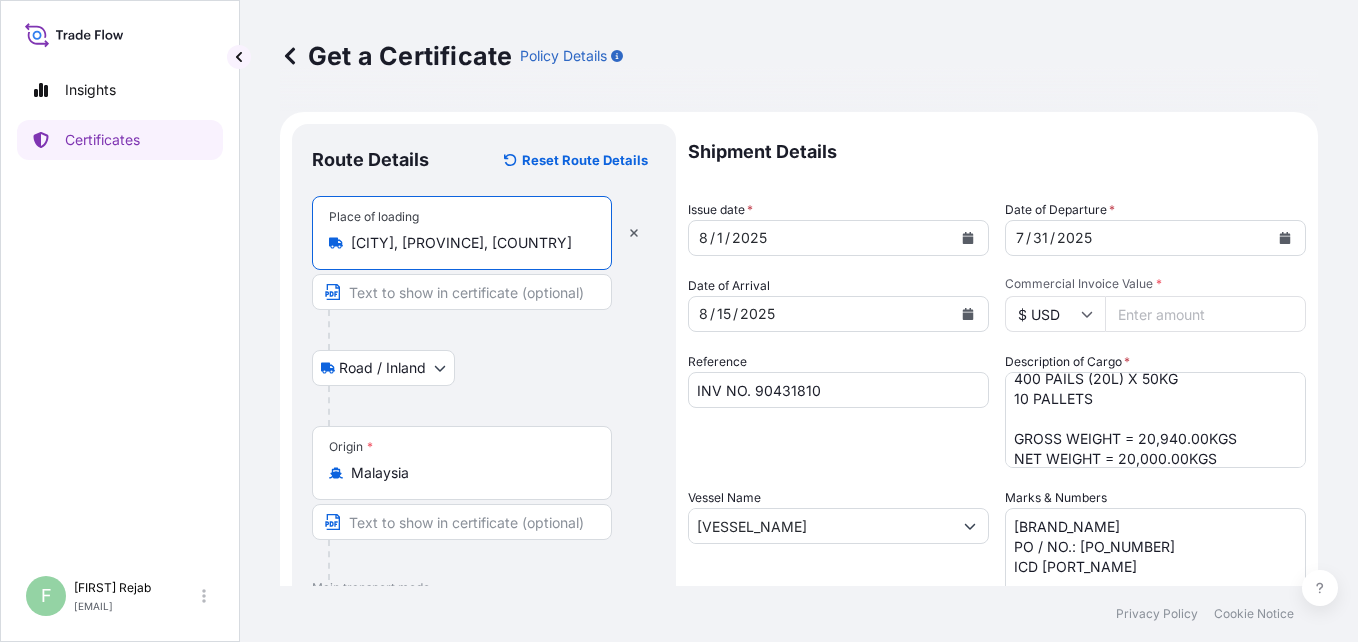 scroll, scrollTop: 462, scrollLeft: 0, axis: vertical 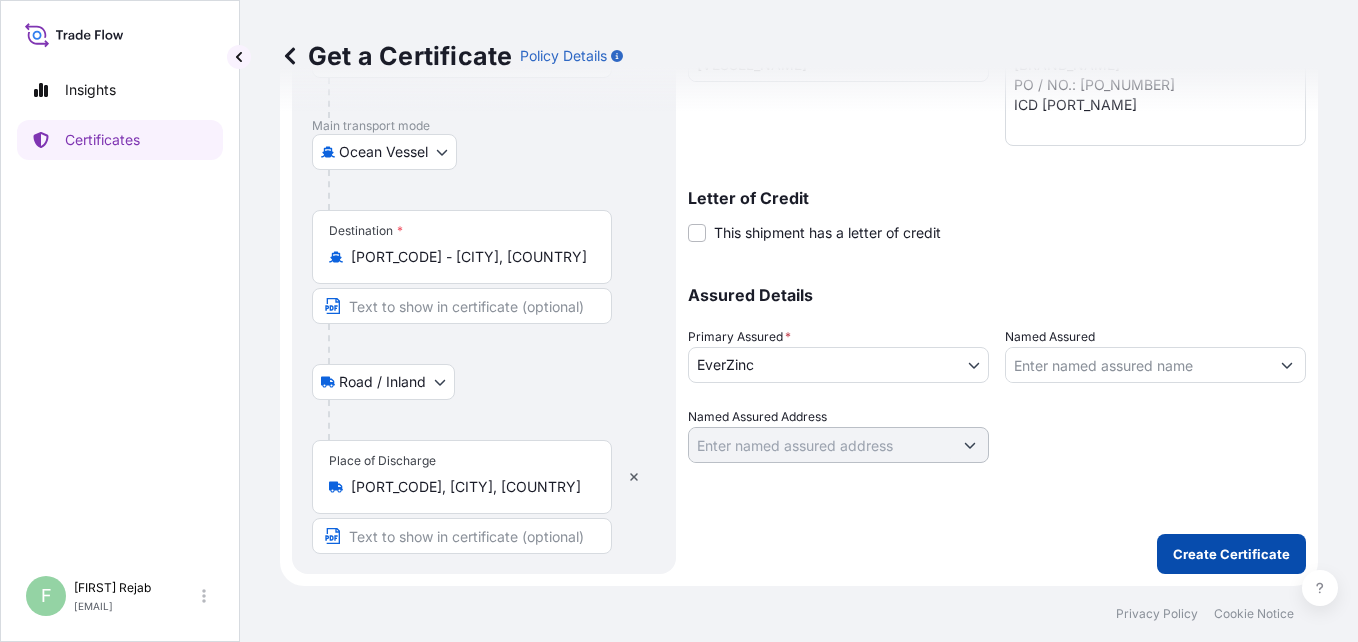 click on "Create Certificate" at bounding box center [1231, 554] 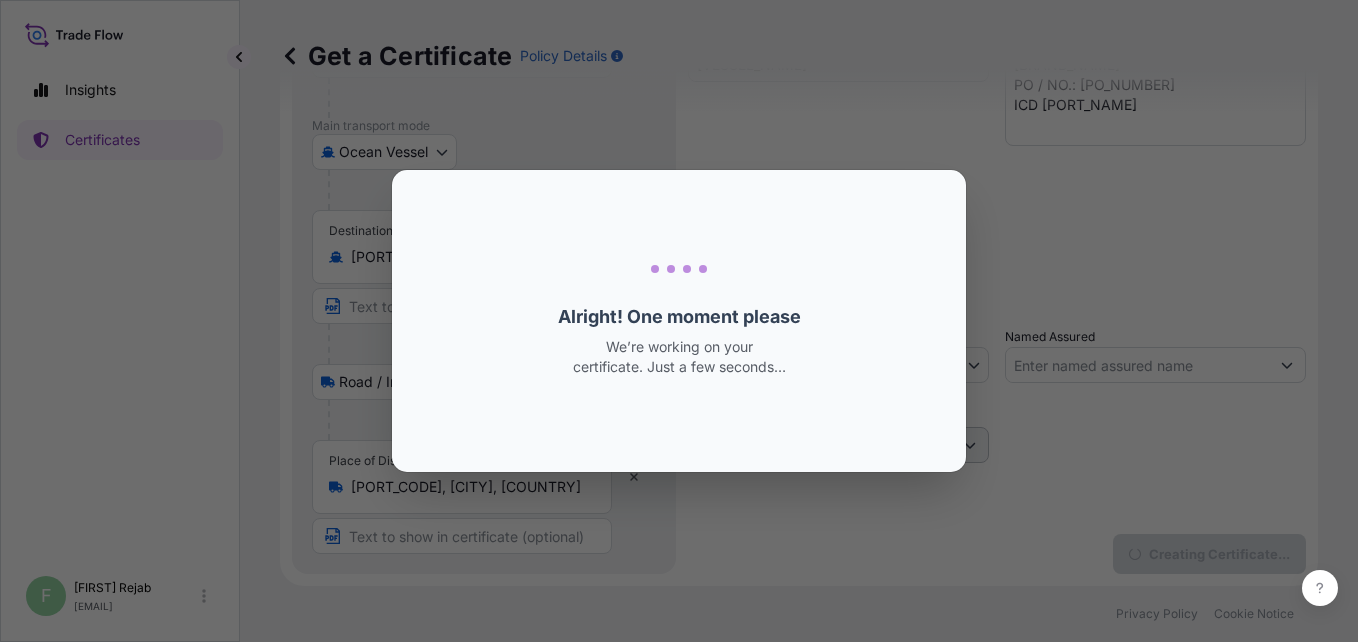 scroll, scrollTop: 0, scrollLeft: 0, axis: both 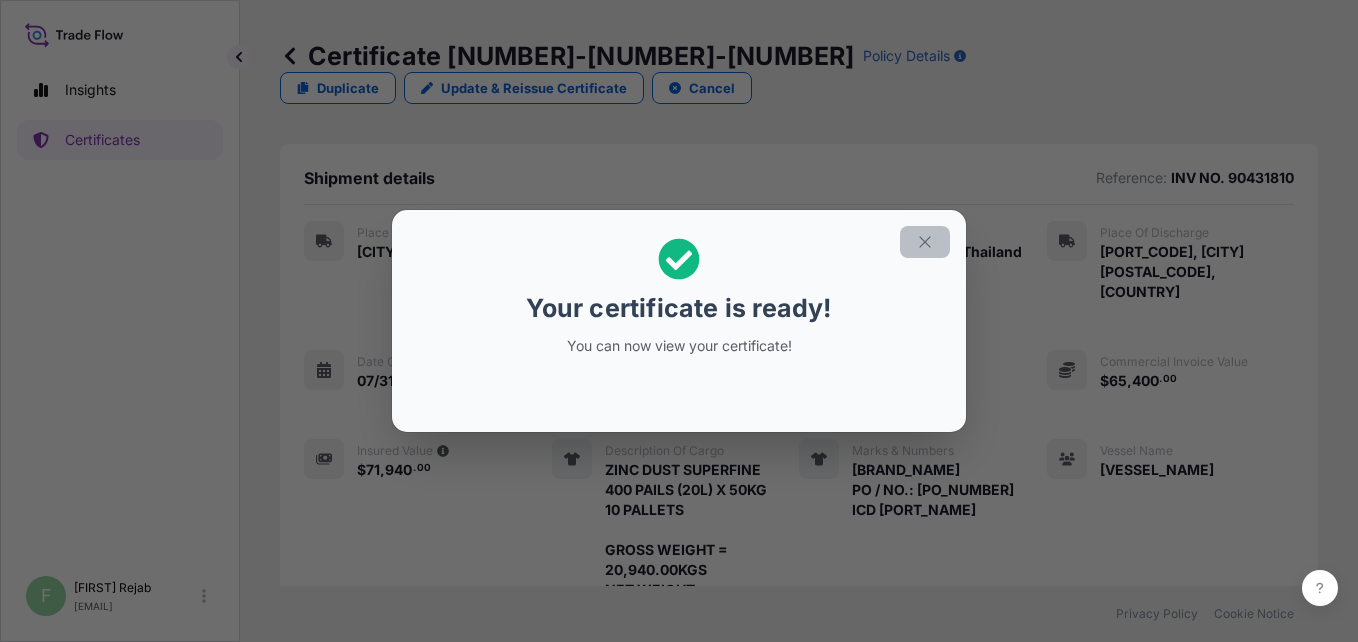 click 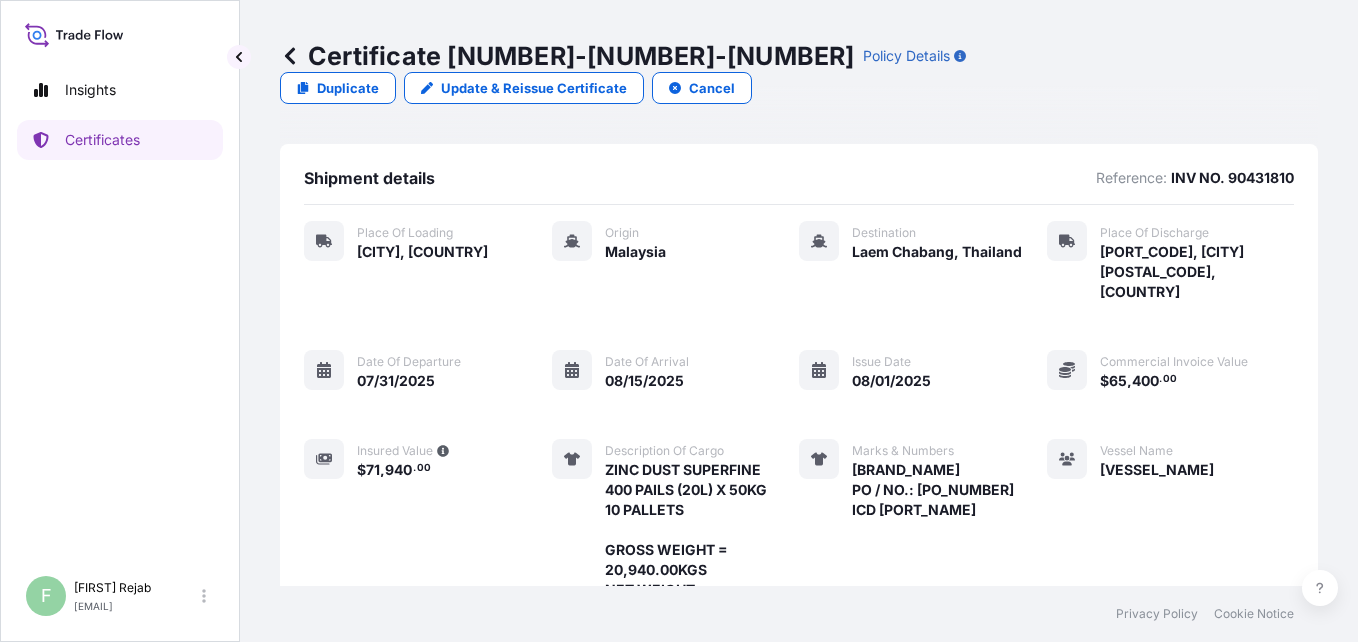 scroll, scrollTop: 383, scrollLeft: 0, axis: vertical 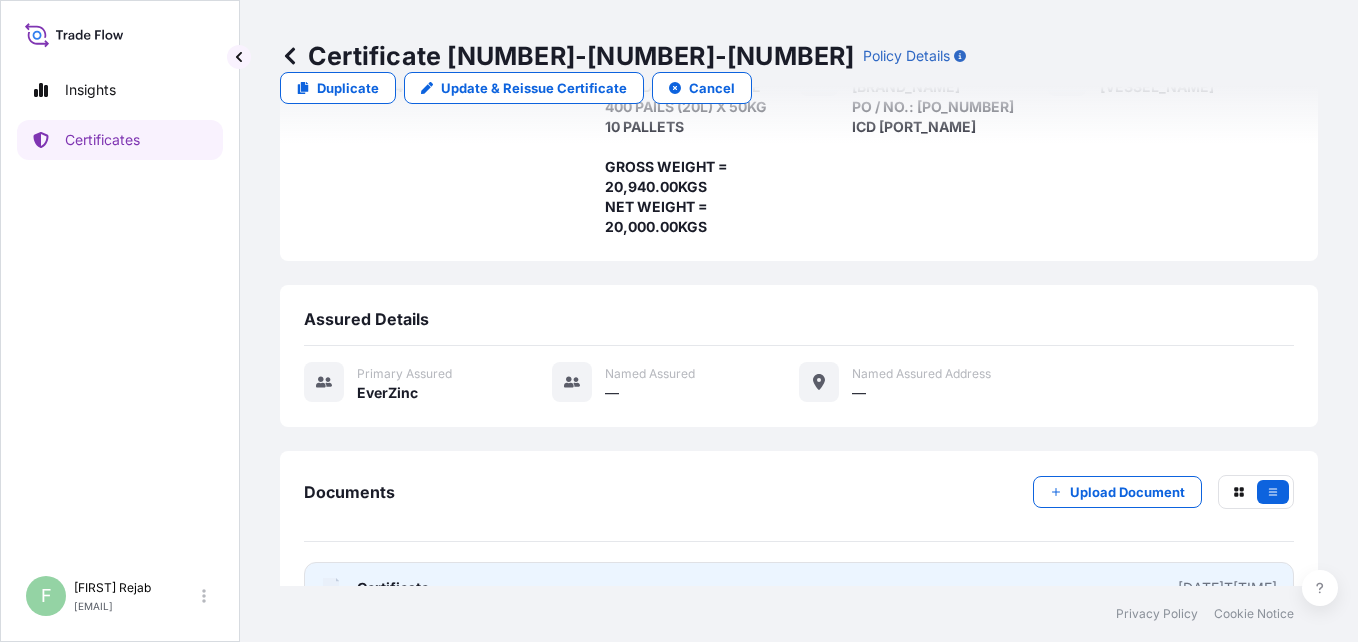 click on "PDF" 